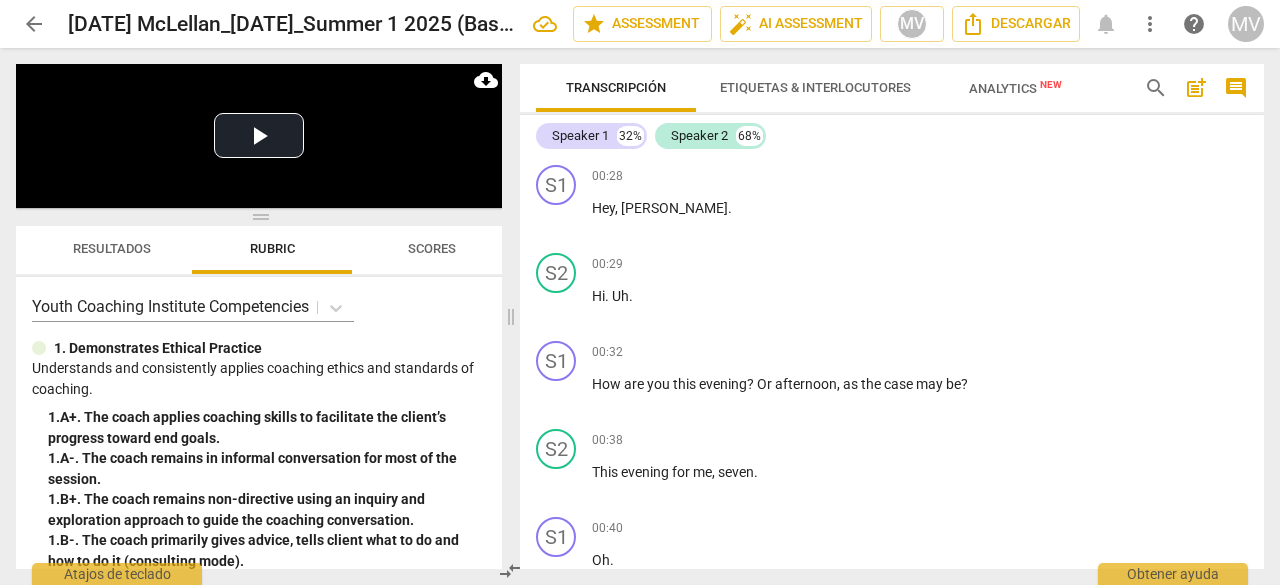 scroll, scrollTop: 0, scrollLeft: 0, axis: both 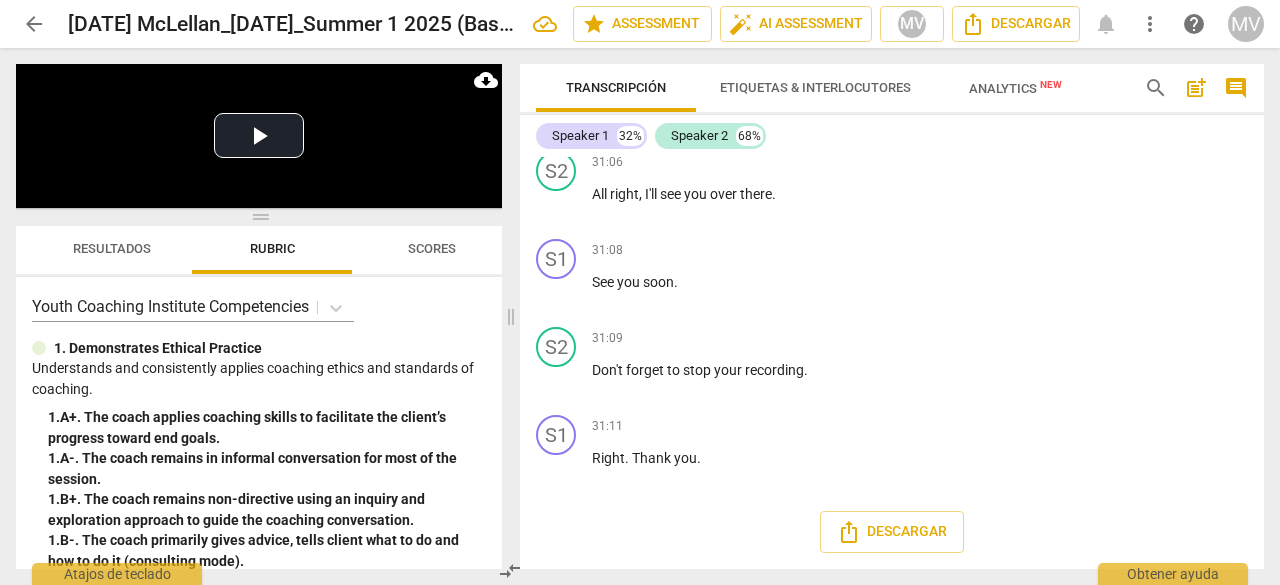 click on "Scores" at bounding box center (432, 248) 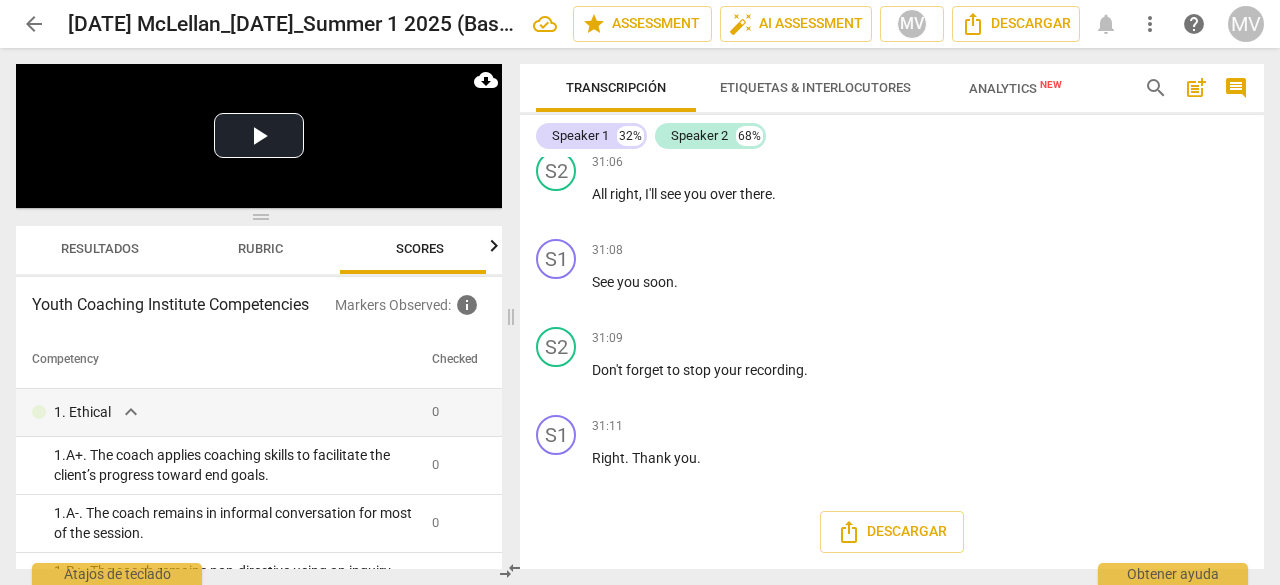 scroll, scrollTop: 0, scrollLeft: 26, axis: horizontal 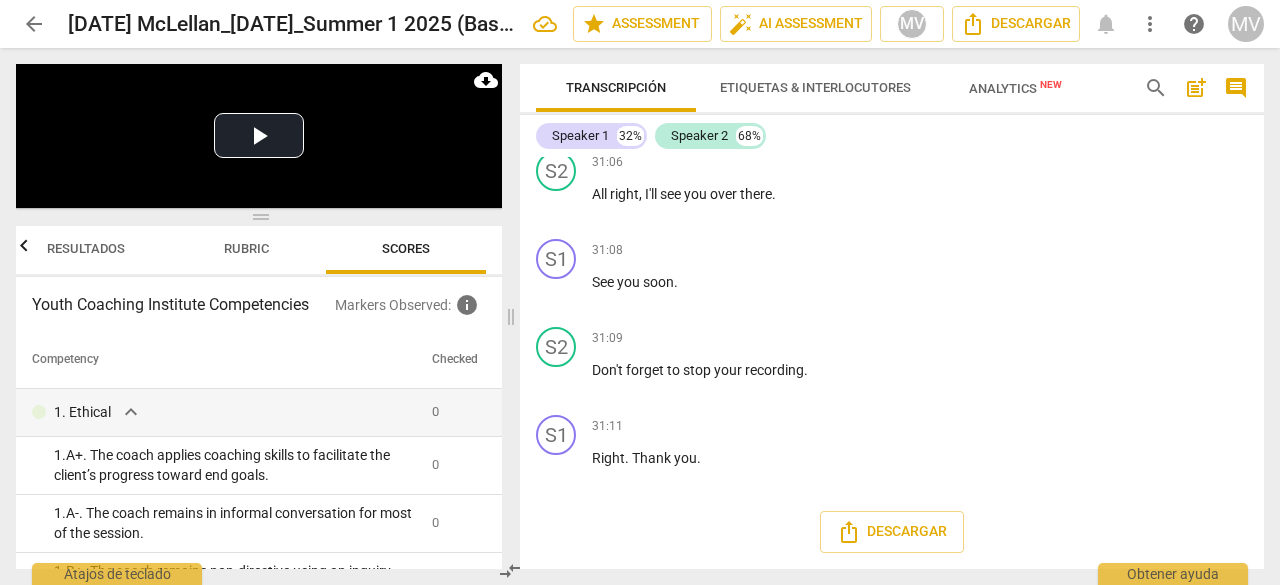 click on "Resultados" at bounding box center (86, 248) 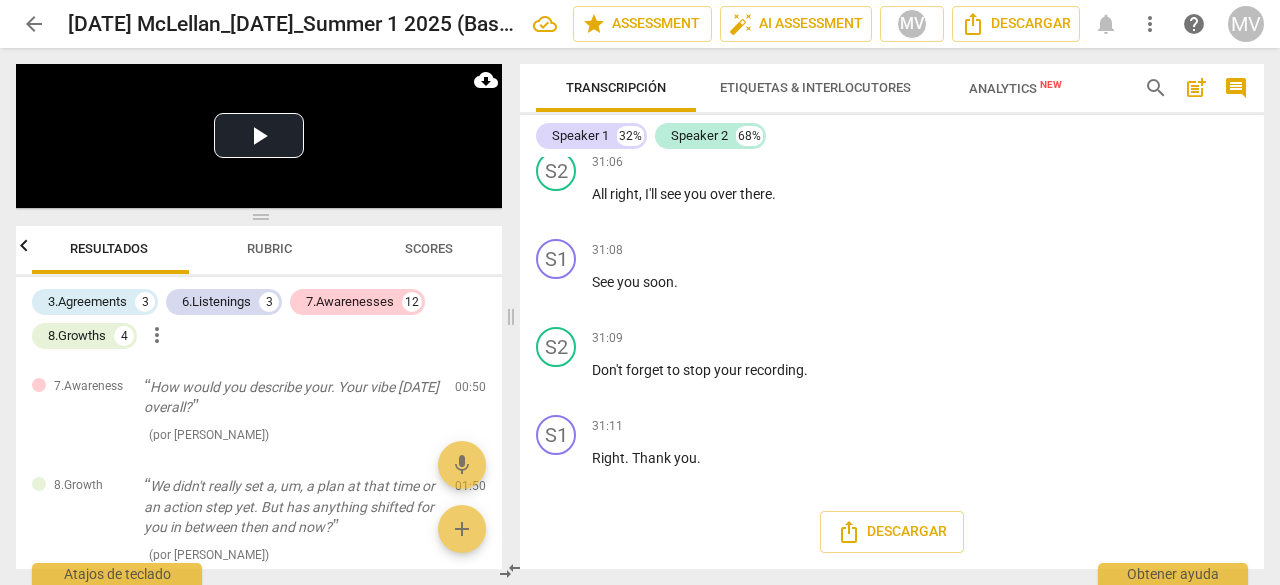 scroll, scrollTop: 0, scrollLeft: 0, axis: both 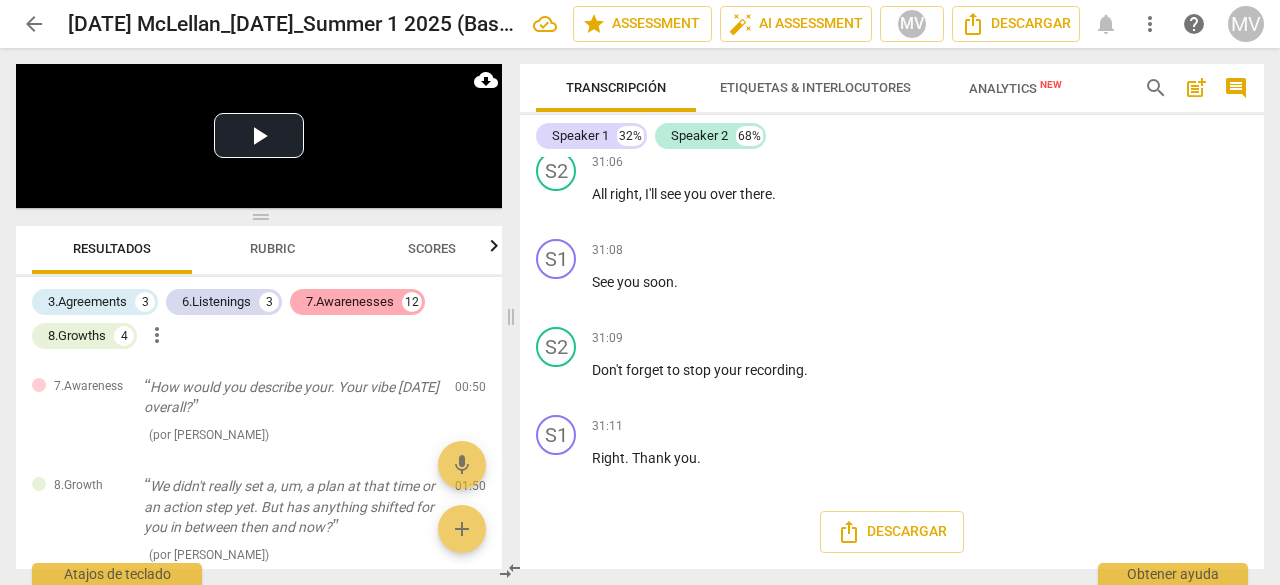 click on "6.Listenings" at bounding box center [216, 302] 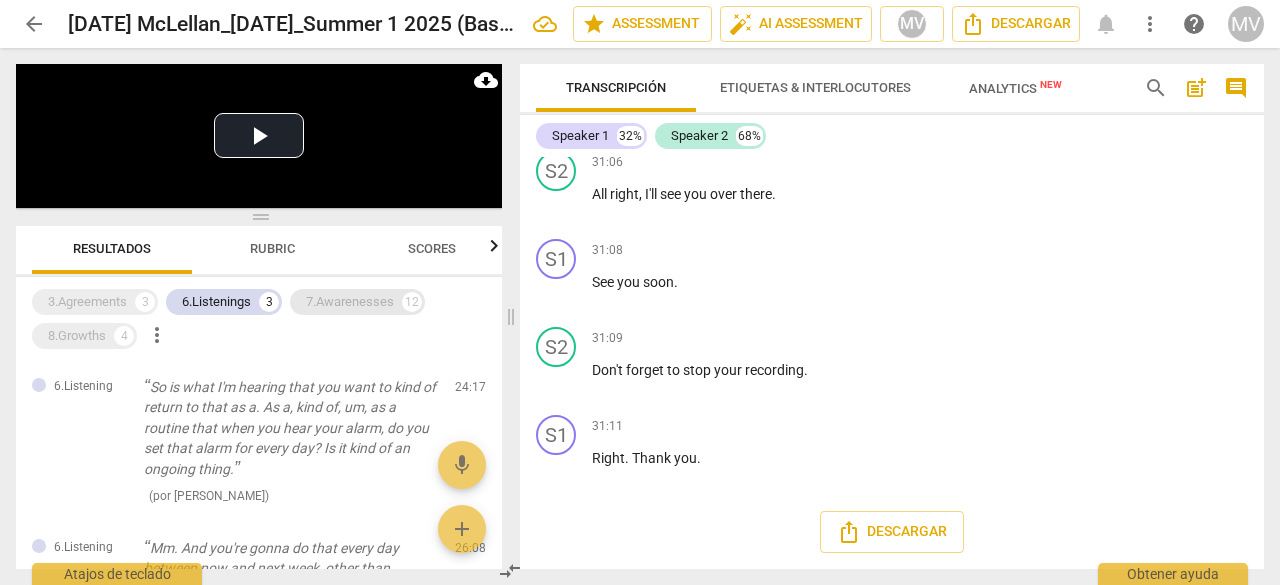 scroll, scrollTop: 14240, scrollLeft: 0, axis: vertical 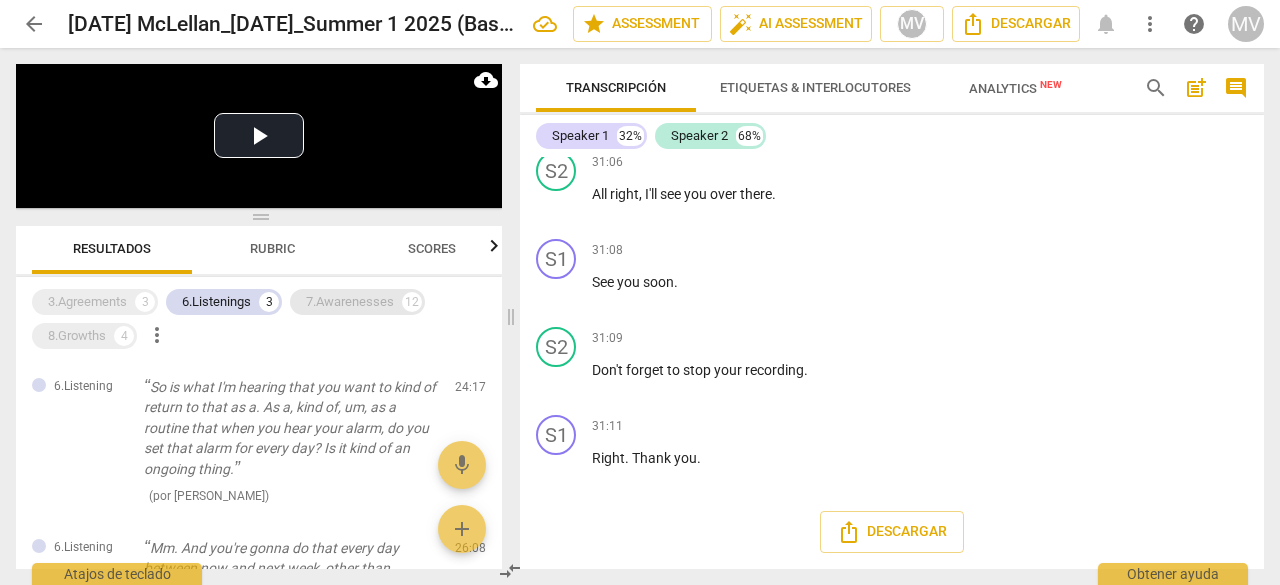 click on "7.Awarenesses" at bounding box center (350, 302) 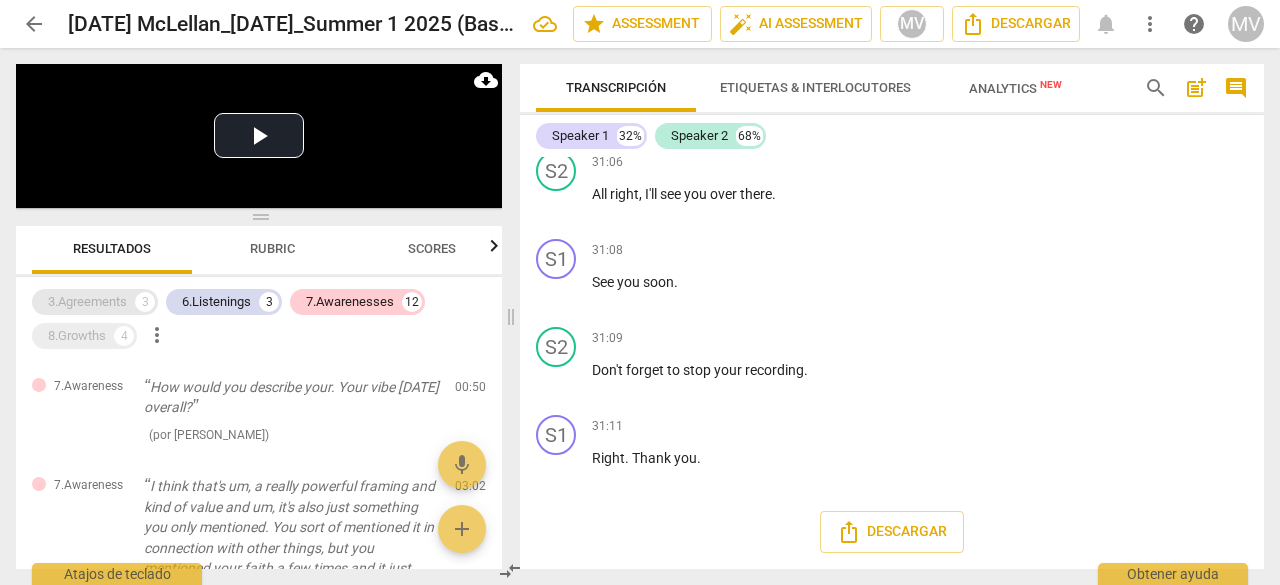 click on "3.Agreements" at bounding box center (87, 302) 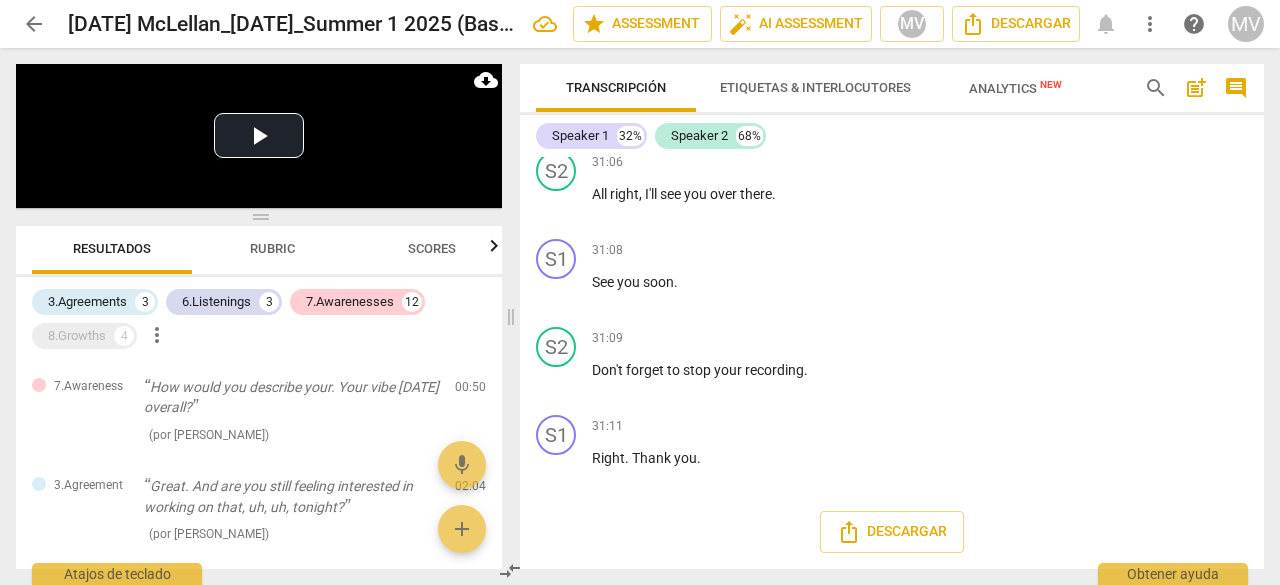 scroll, scrollTop: 14262, scrollLeft: 0, axis: vertical 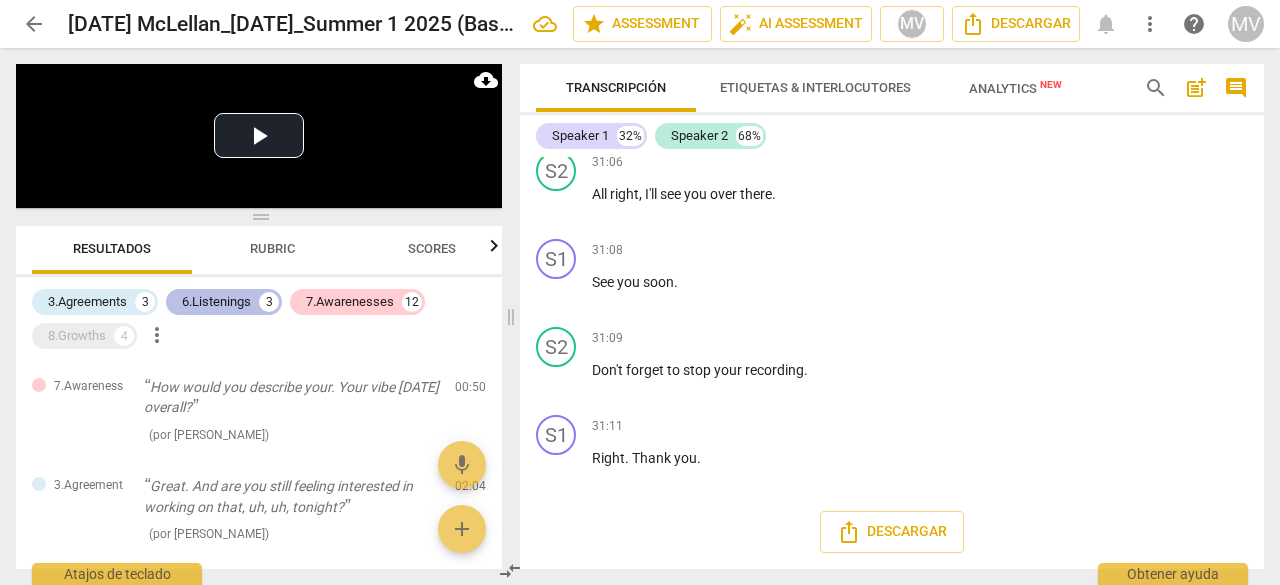 click on "3" at bounding box center [269, 302] 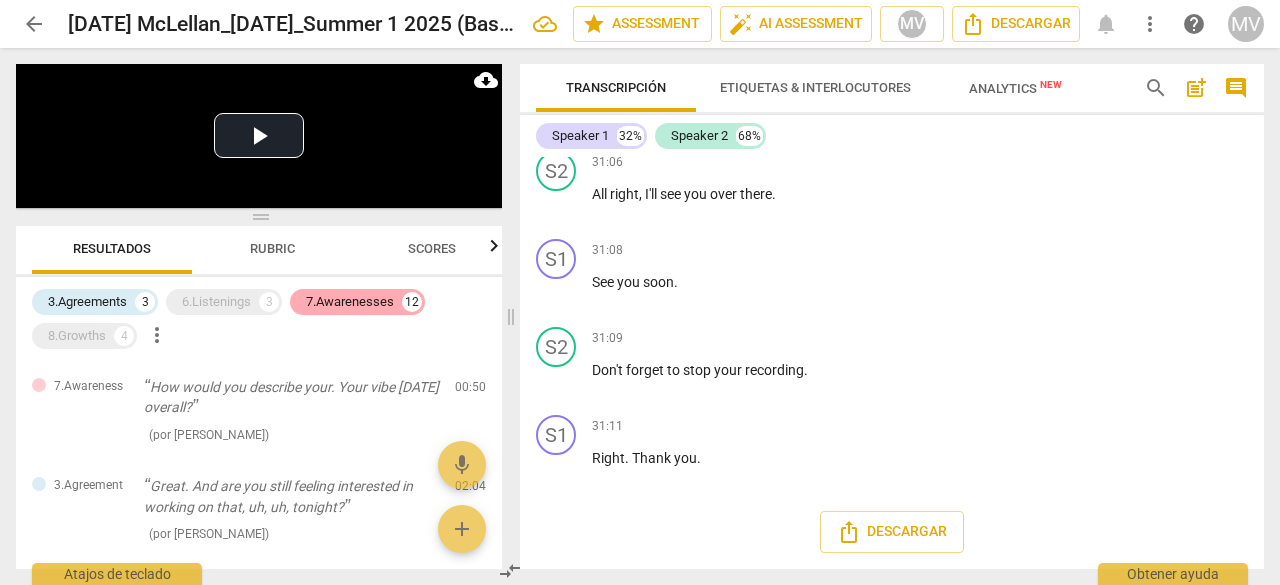 click on "12" at bounding box center [412, 302] 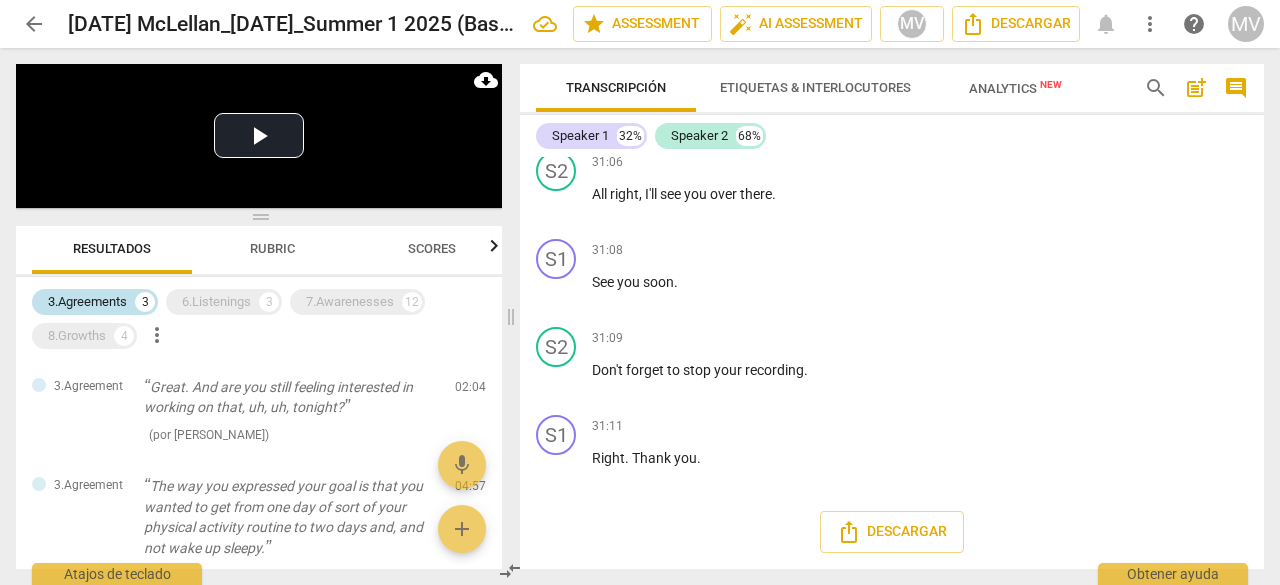 click on "3.Agreements" at bounding box center [87, 302] 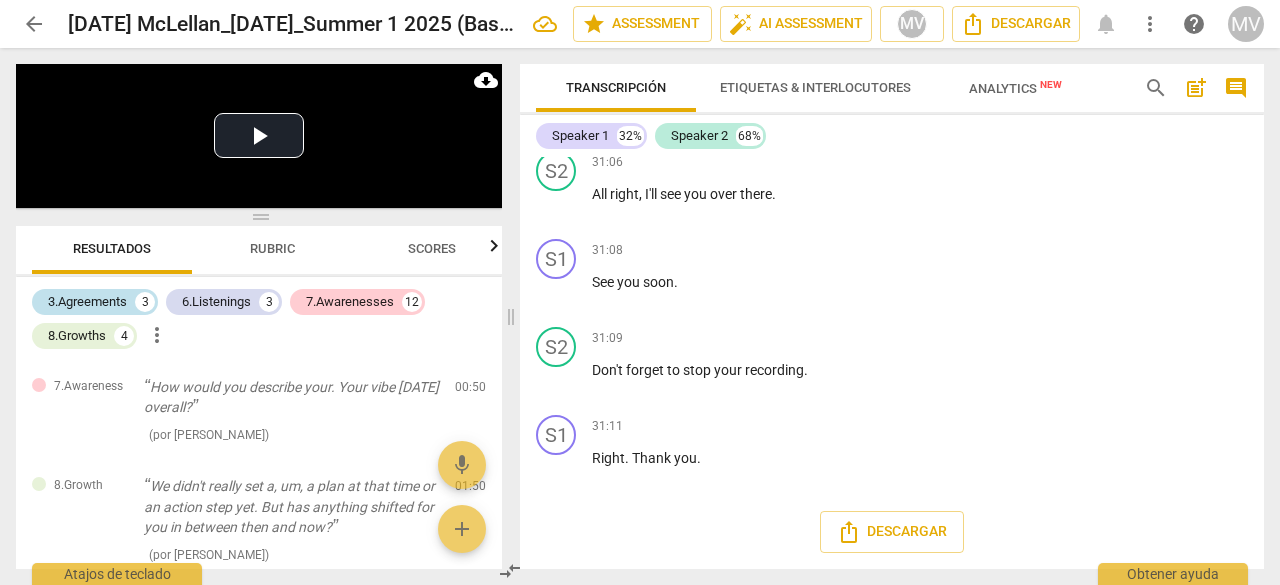 scroll, scrollTop: 14262, scrollLeft: 0, axis: vertical 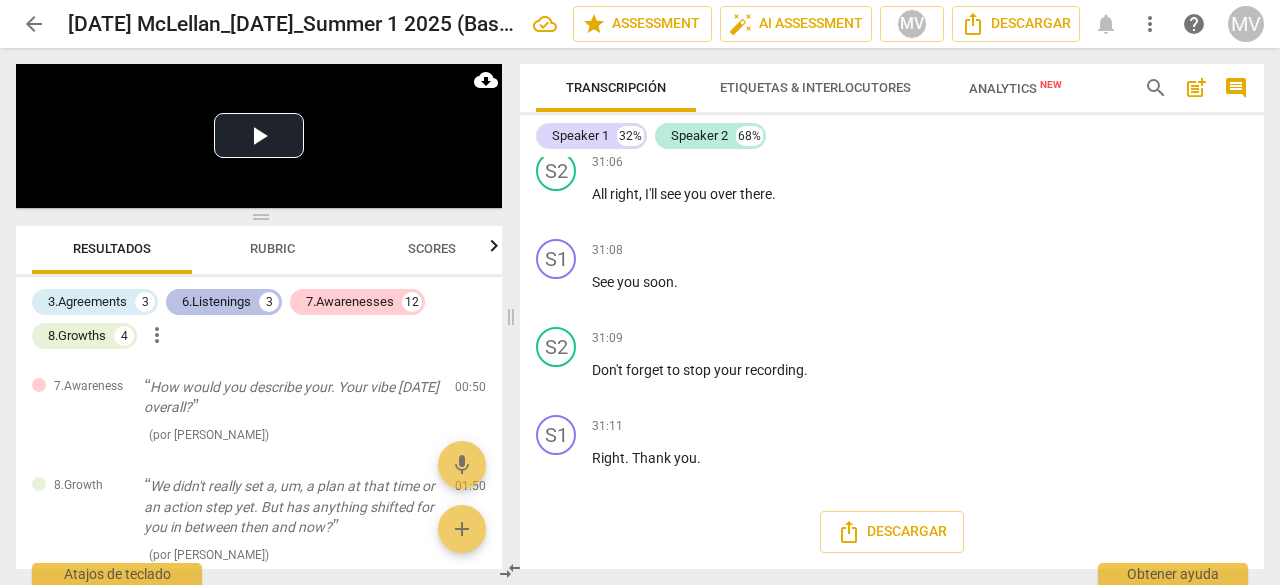 click on "3" at bounding box center (269, 302) 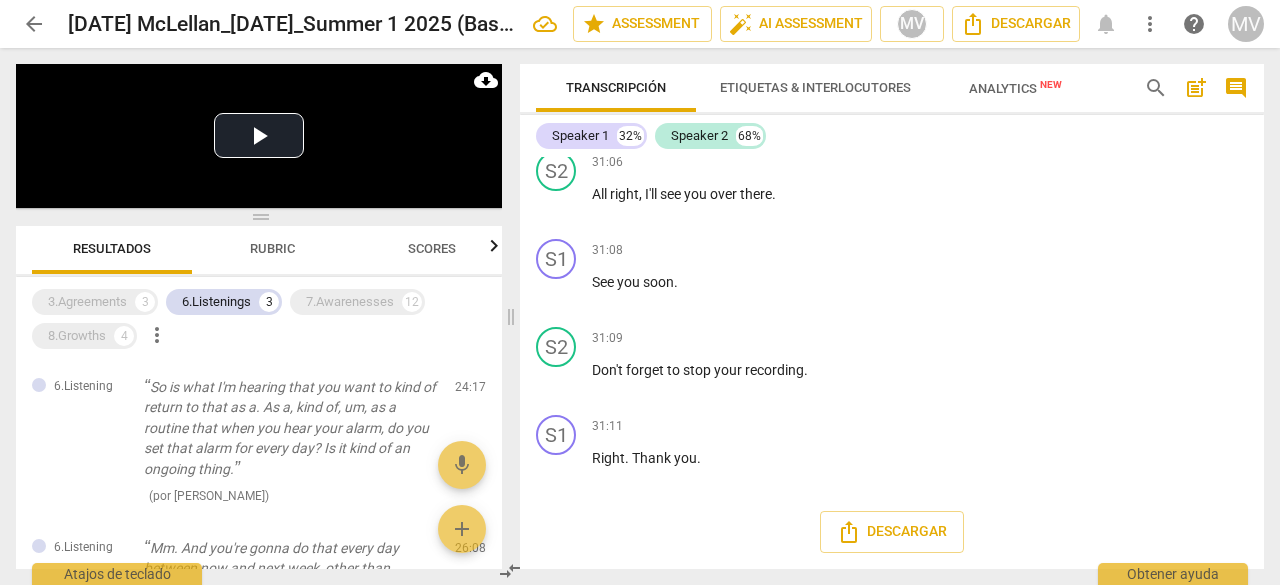 scroll, scrollTop: 14240, scrollLeft: 0, axis: vertical 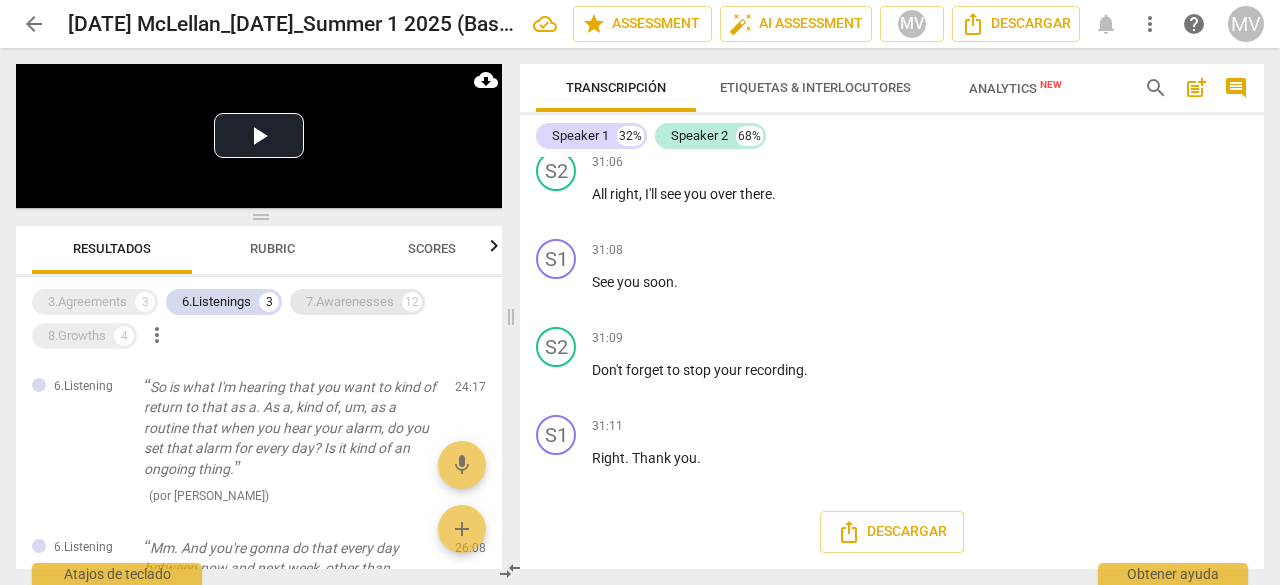 click on "12" at bounding box center [412, 302] 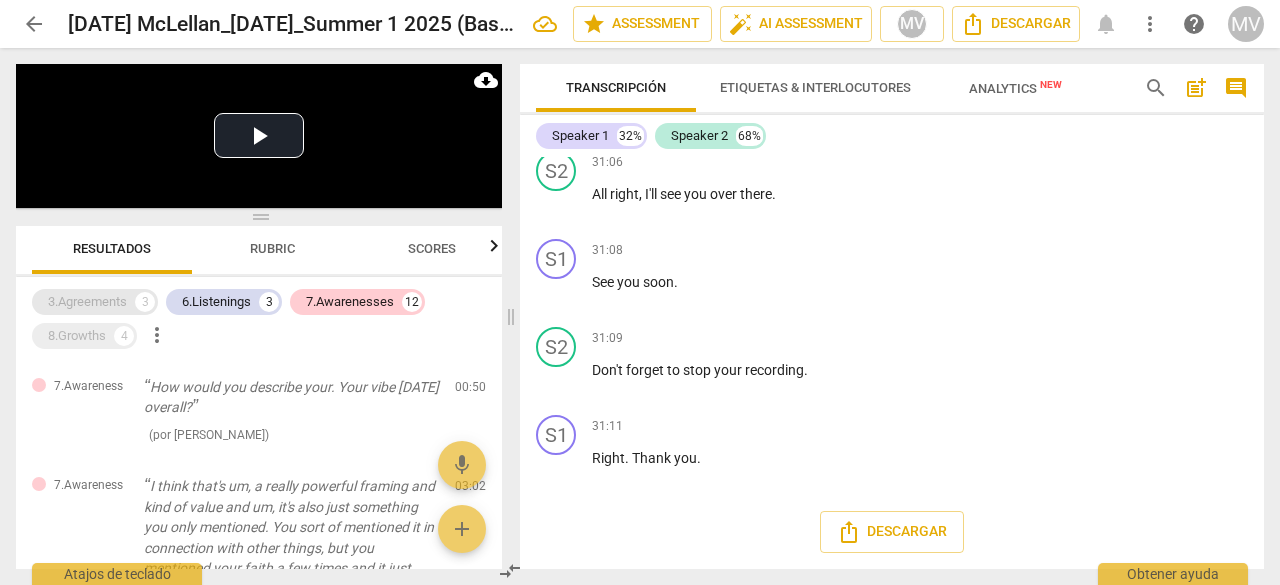 click on "3" at bounding box center [145, 302] 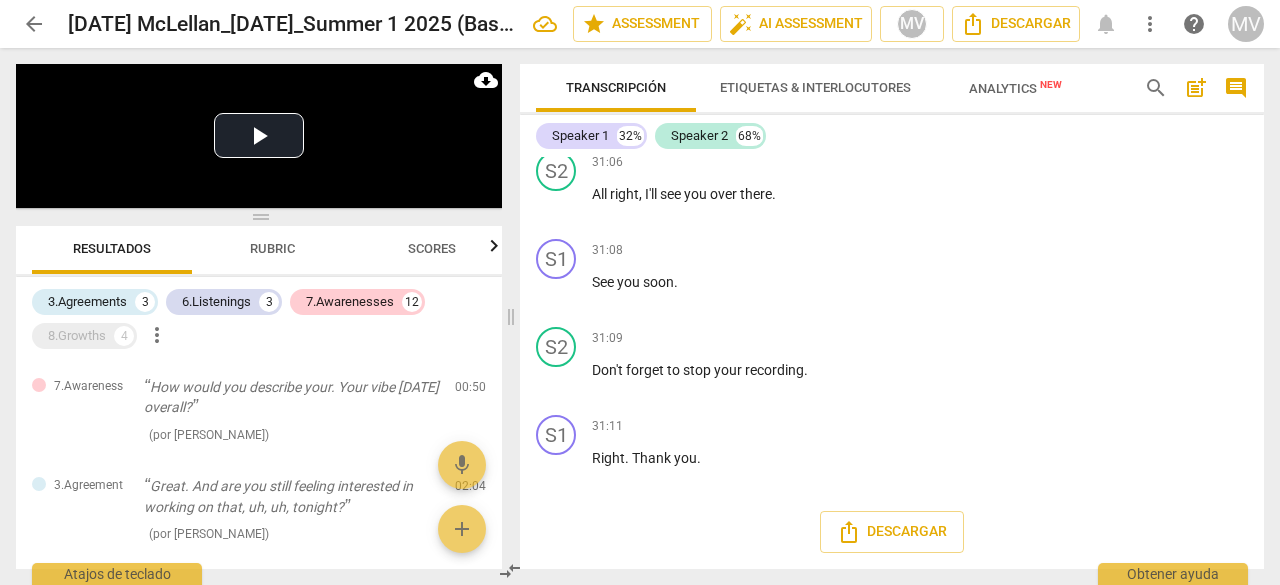 scroll, scrollTop: 14262, scrollLeft: 0, axis: vertical 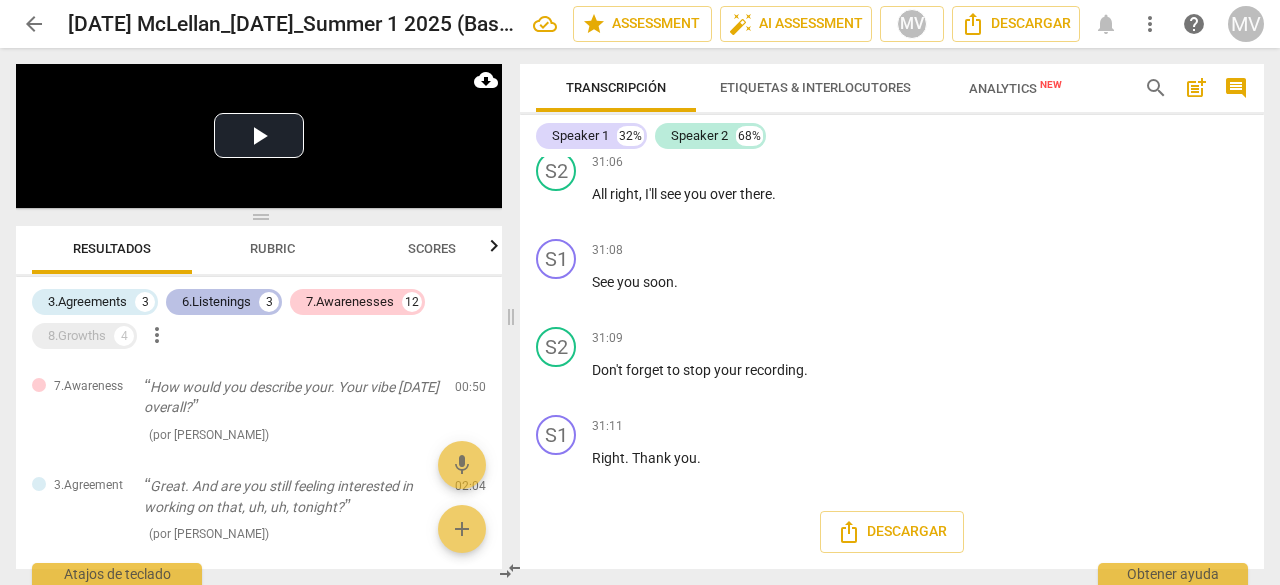click on "3" at bounding box center (269, 302) 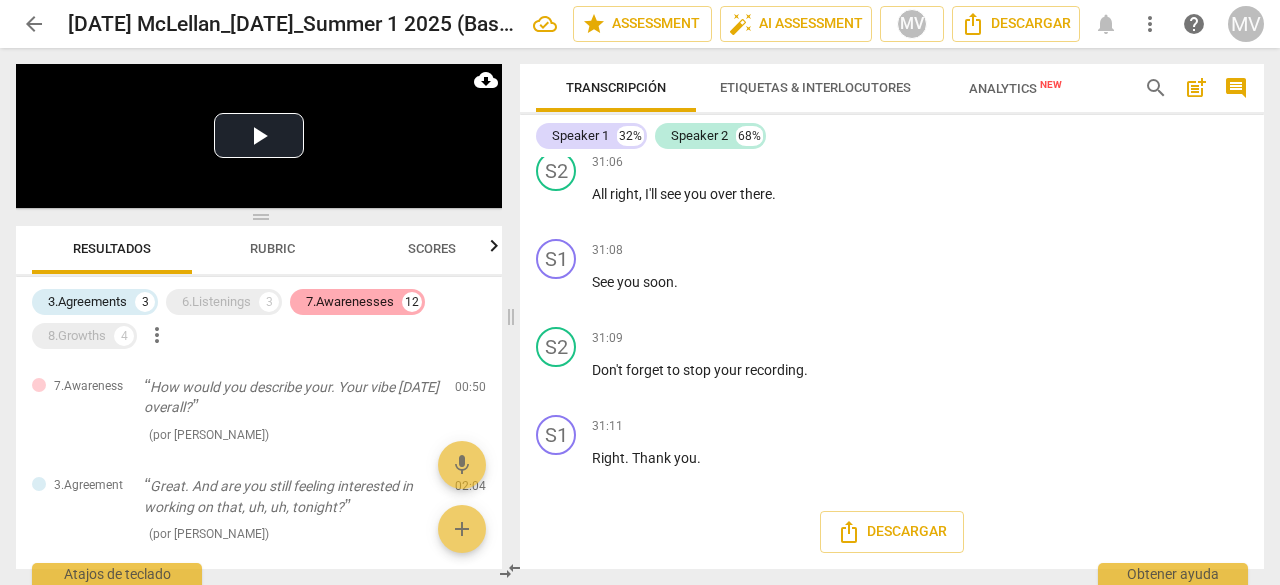 click on "12" at bounding box center (412, 302) 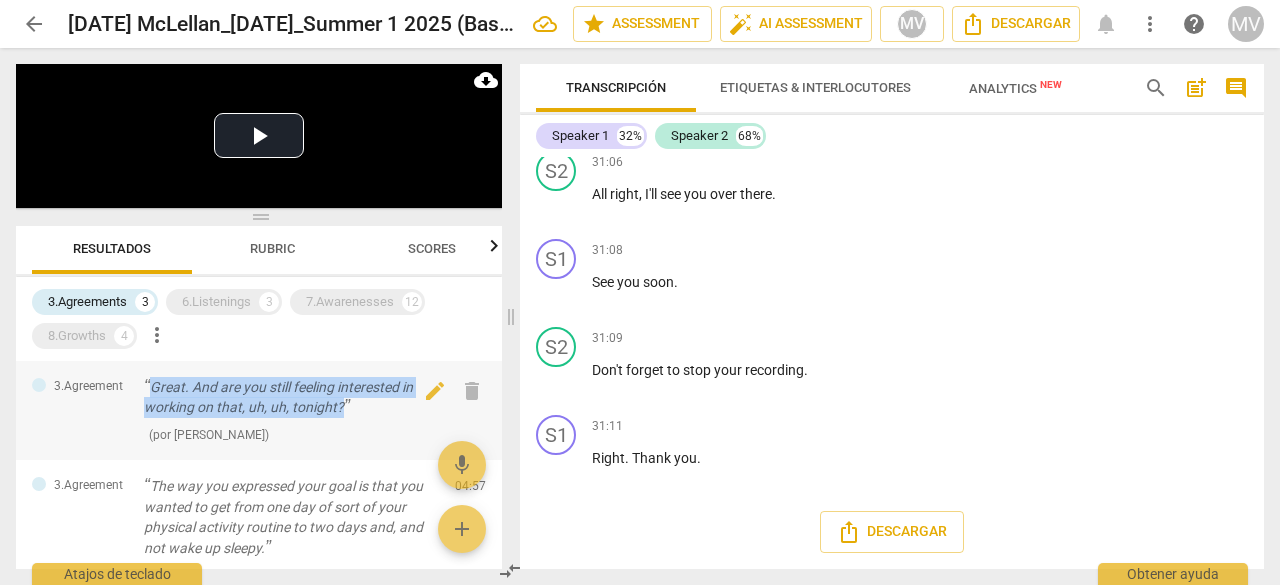 drag, startPoint x: 152, startPoint y: 384, endPoint x: 344, endPoint y: 417, distance: 194.81529 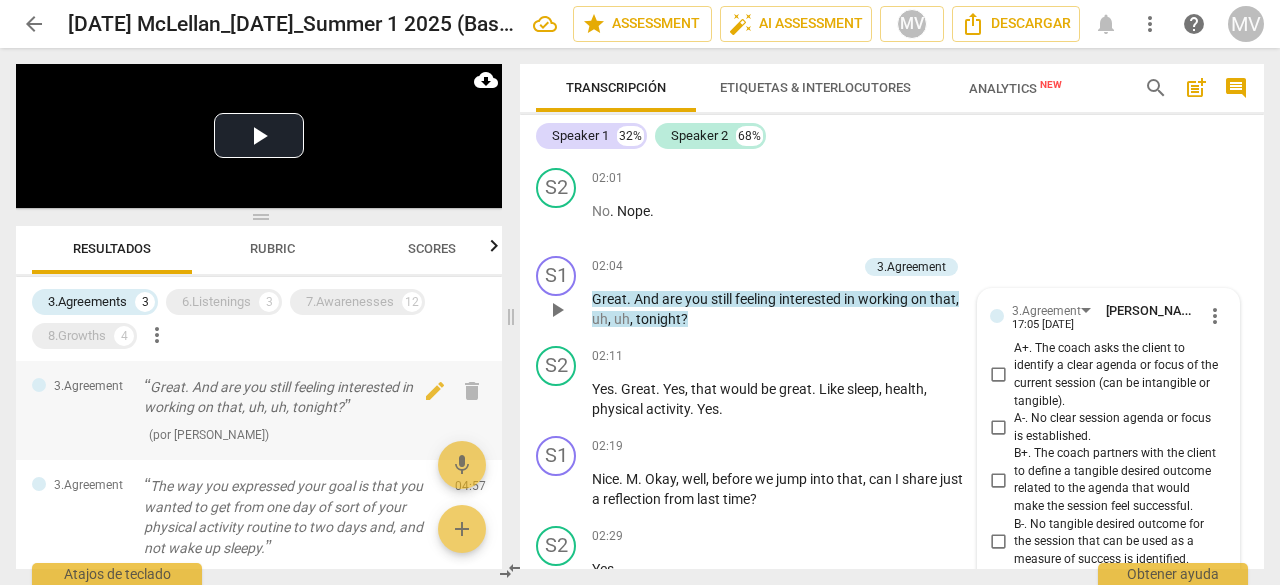 scroll, scrollTop: 1183, scrollLeft: 0, axis: vertical 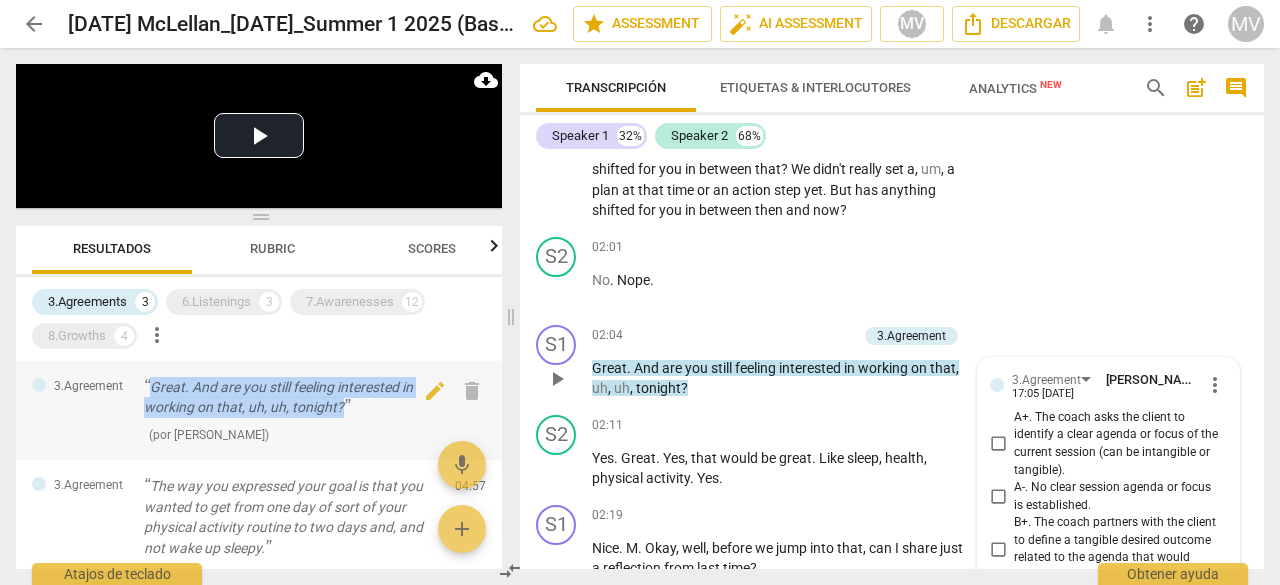 drag, startPoint x: 150, startPoint y: 387, endPoint x: 347, endPoint y: 407, distance: 198.01262 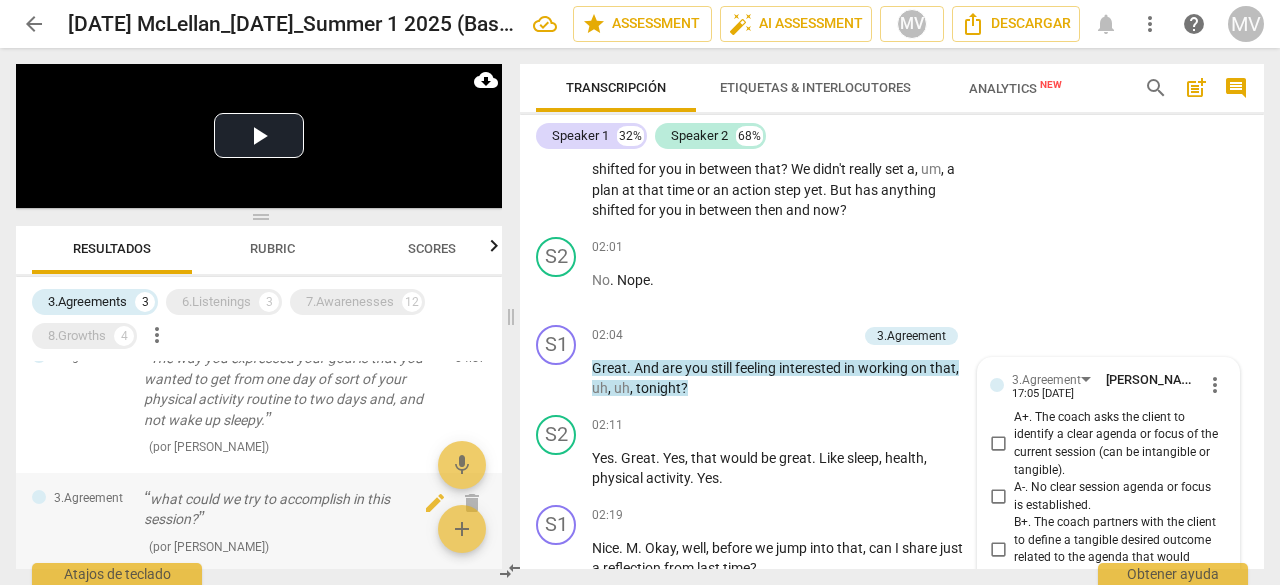scroll, scrollTop: 100, scrollLeft: 0, axis: vertical 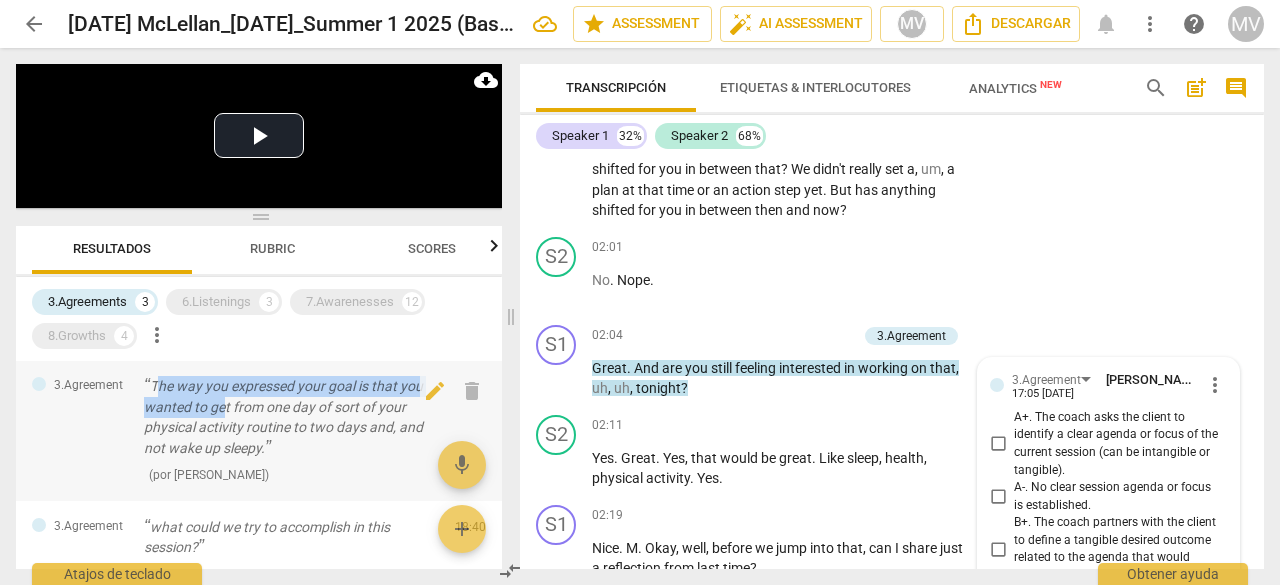 drag, startPoint x: 155, startPoint y: 383, endPoint x: 224, endPoint y: 409, distance: 73.736015 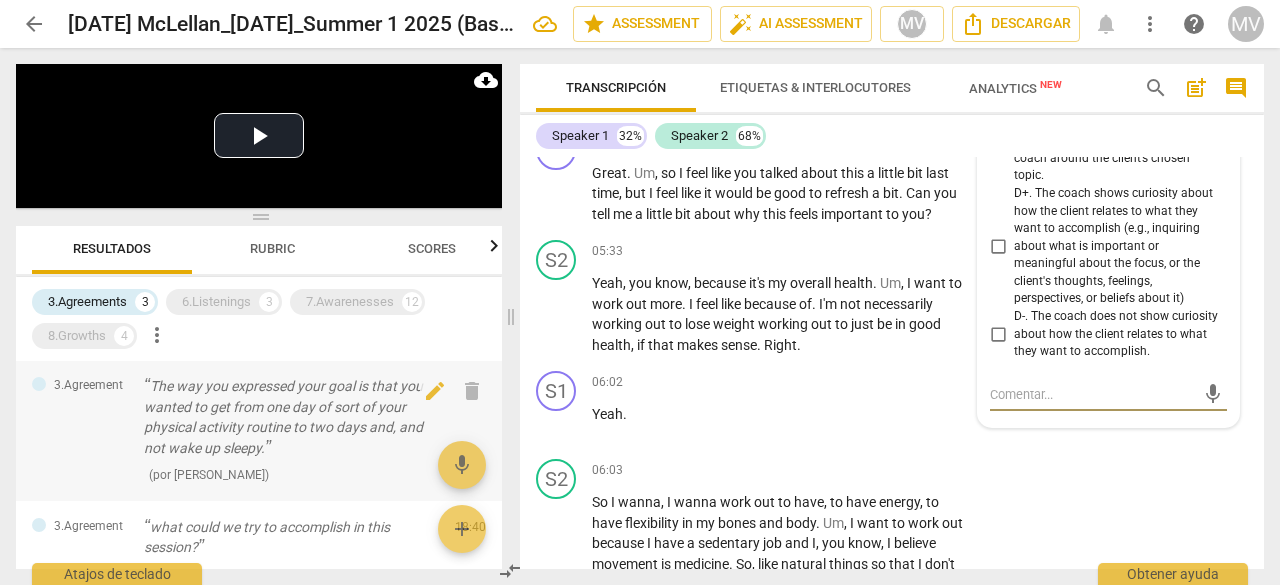 click on "The way you expressed your goal is that you wanted to get from one day of sort of your physical activity routine to two days and, and not wake up sleepy." at bounding box center [291, 417] 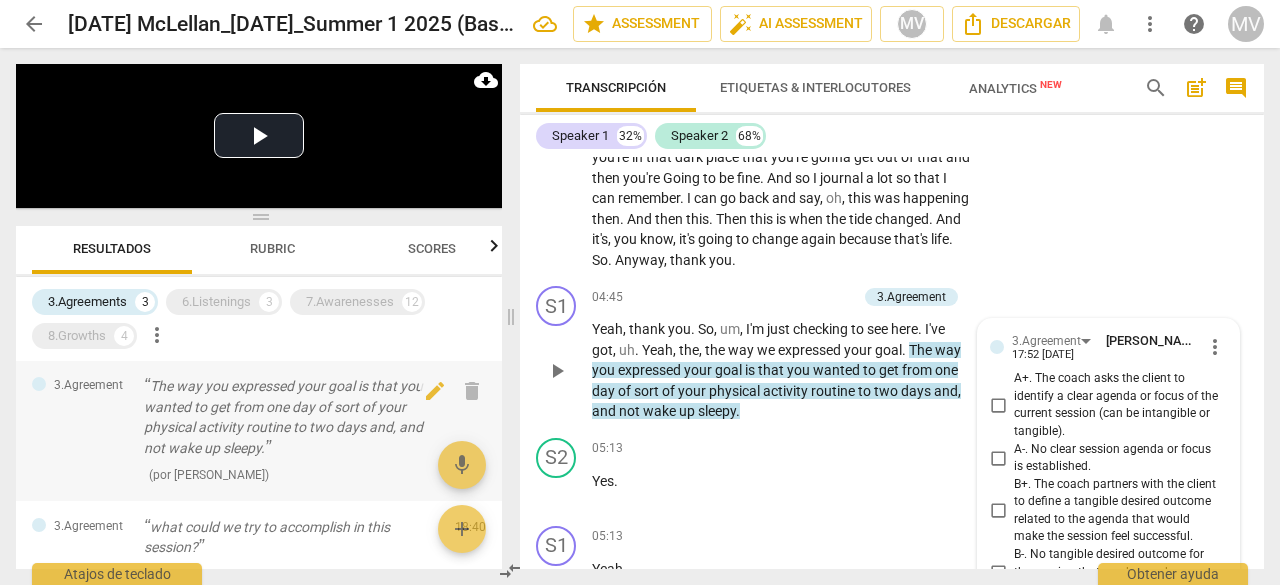 scroll, scrollTop: 2264, scrollLeft: 0, axis: vertical 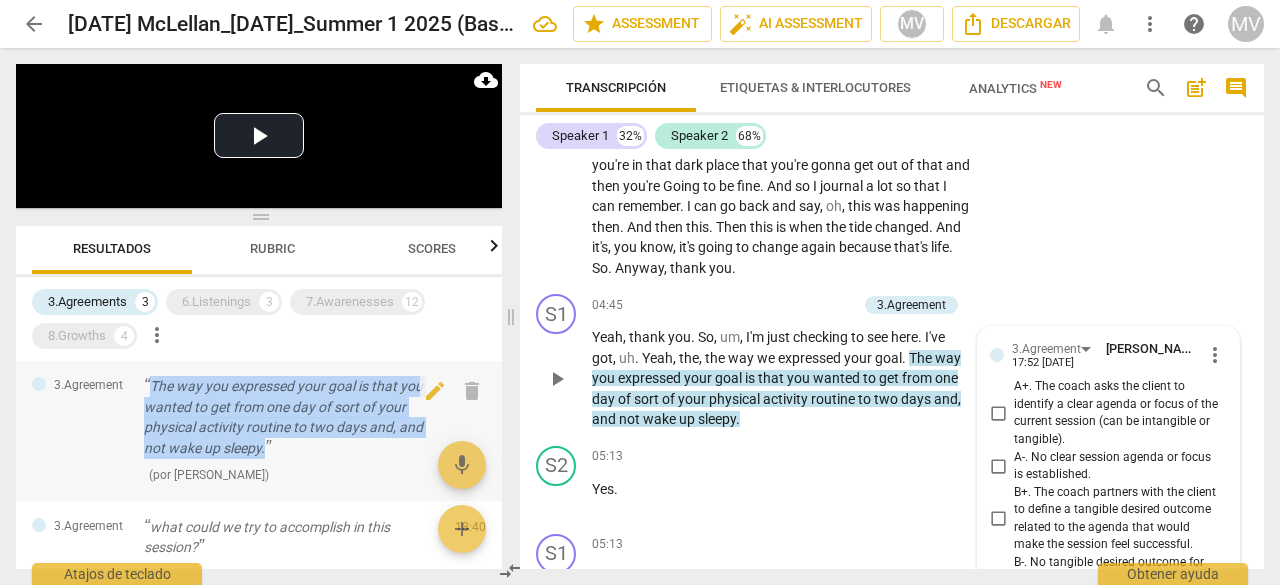 drag, startPoint x: 152, startPoint y: 387, endPoint x: 250, endPoint y: 440, distance: 111.41364 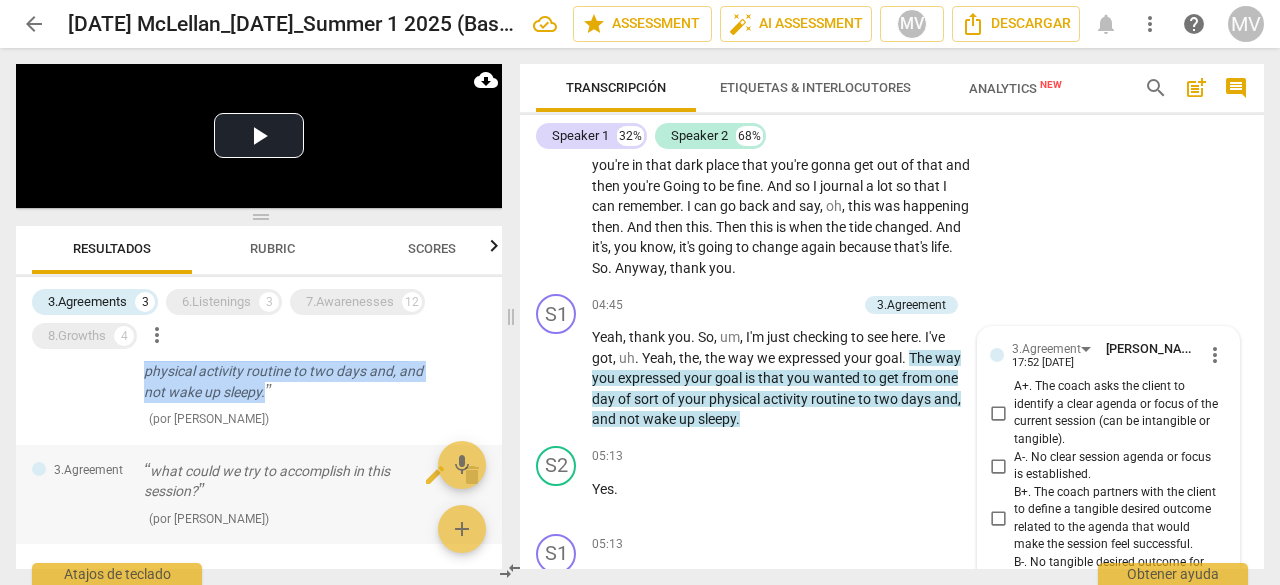 scroll, scrollTop: 230, scrollLeft: 0, axis: vertical 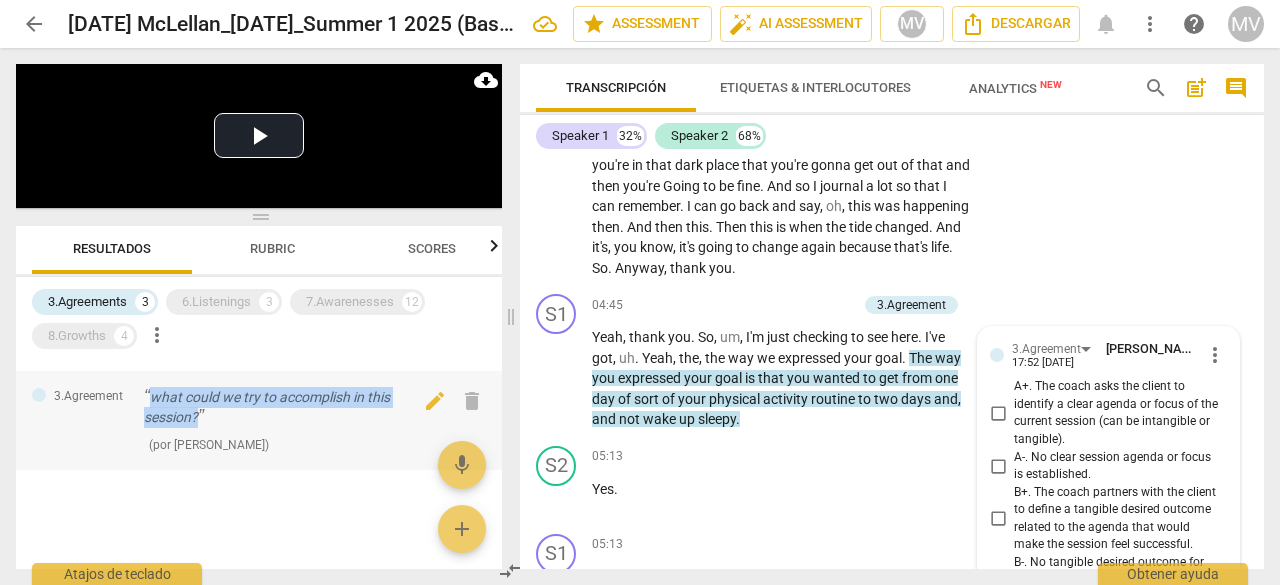 drag, startPoint x: 153, startPoint y: 399, endPoint x: 200, endPoint y: 422, distance: 52.3259 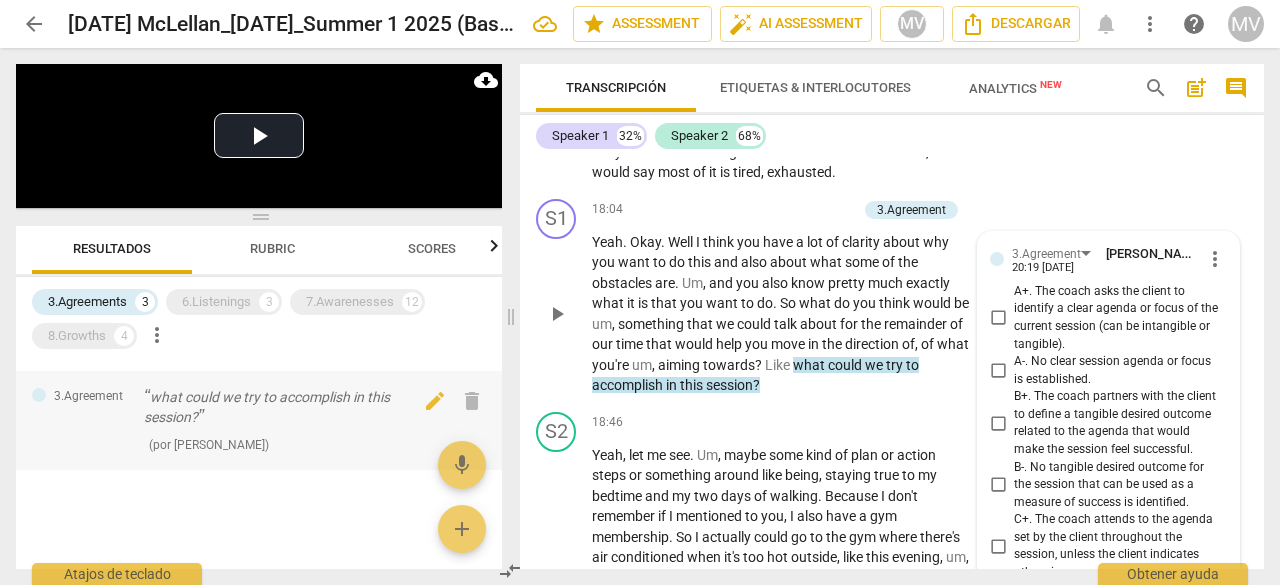 scroll, scrollTop: 7550, scrollLeft: 0, axis: vertical 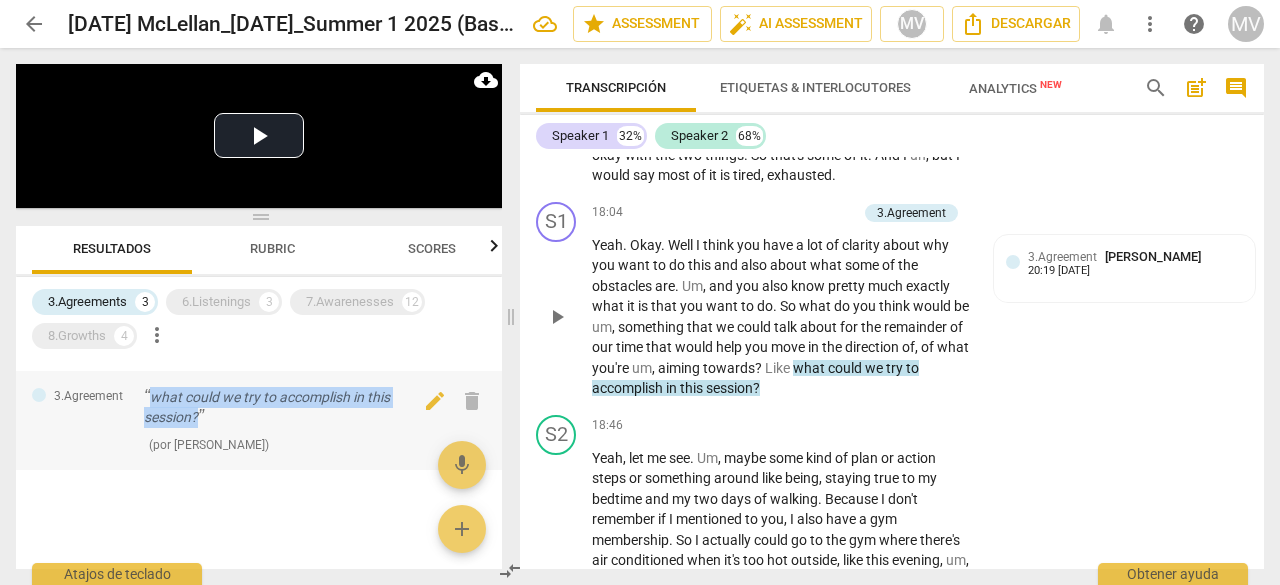 drag, startPoint x: 178, startPoint y: 411, endPoint x: 210, endPoint y: 425, distance: 34.928497 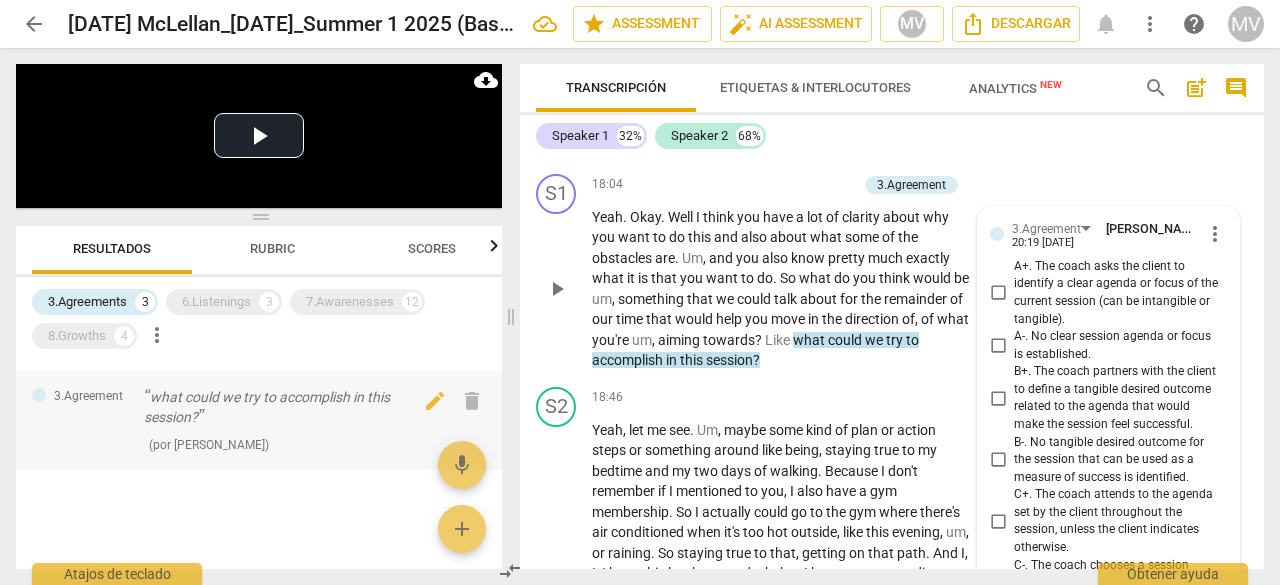 scroll, scrollTop: 7550, scrollLeft: 0, axis: vertical 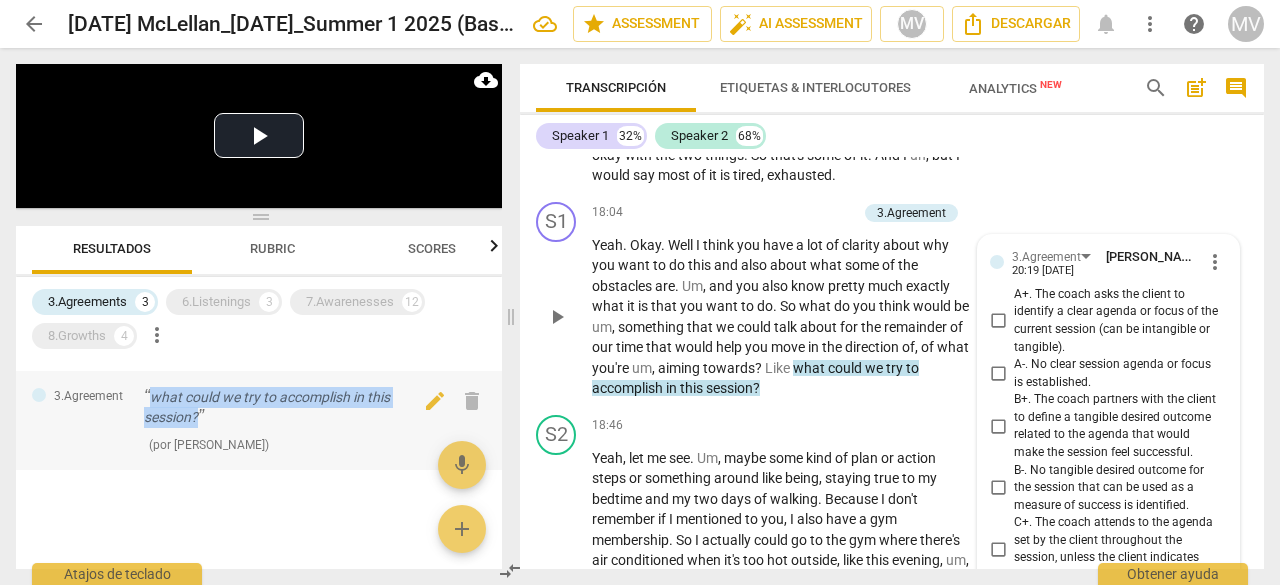 drag, startPoint x: 152, startPoint y: 397, endPoint x: 204, endPoint y: 417, distance: 55.713554 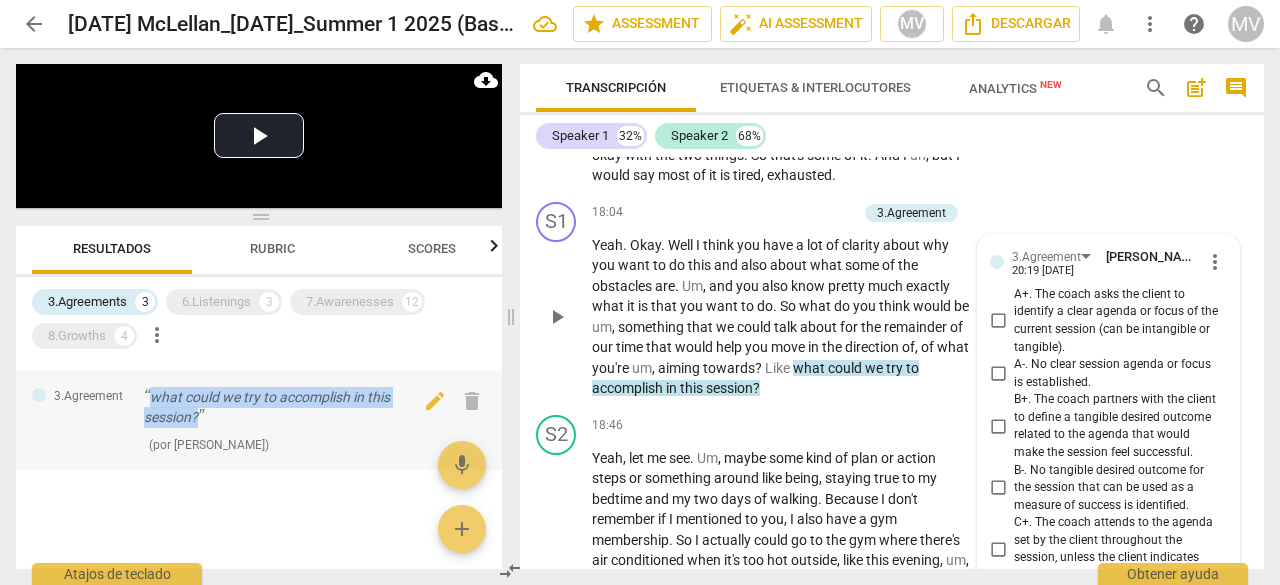 click on "what could we try to accomplish in this session?" at bounding box center [291, 407] 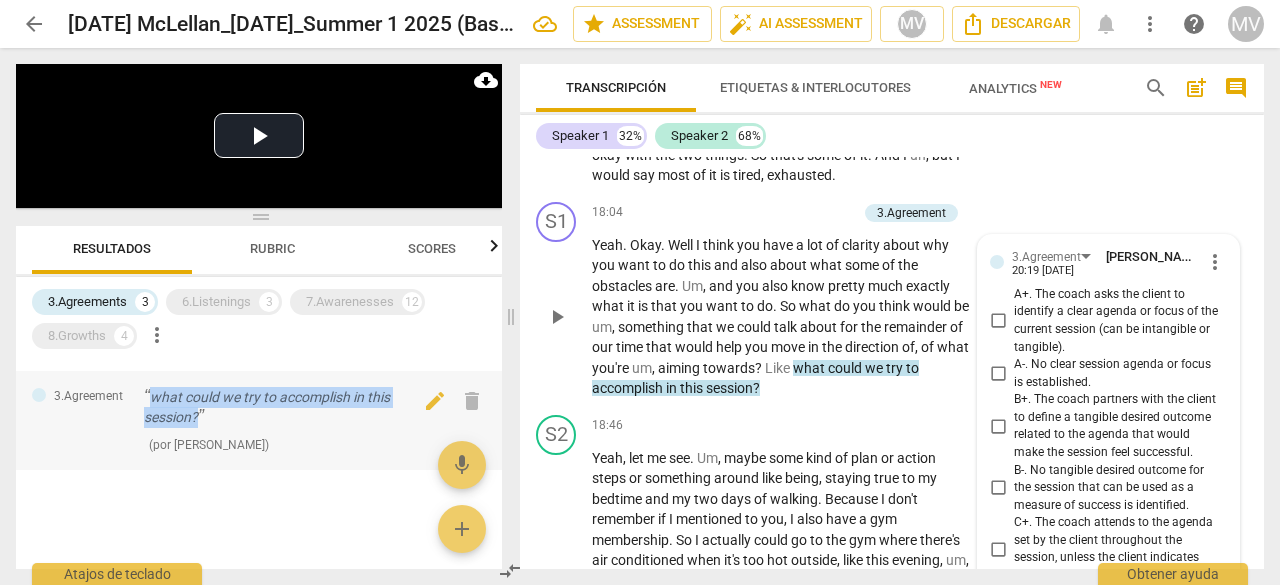 copy on "what could we try to accomplish in this session?" 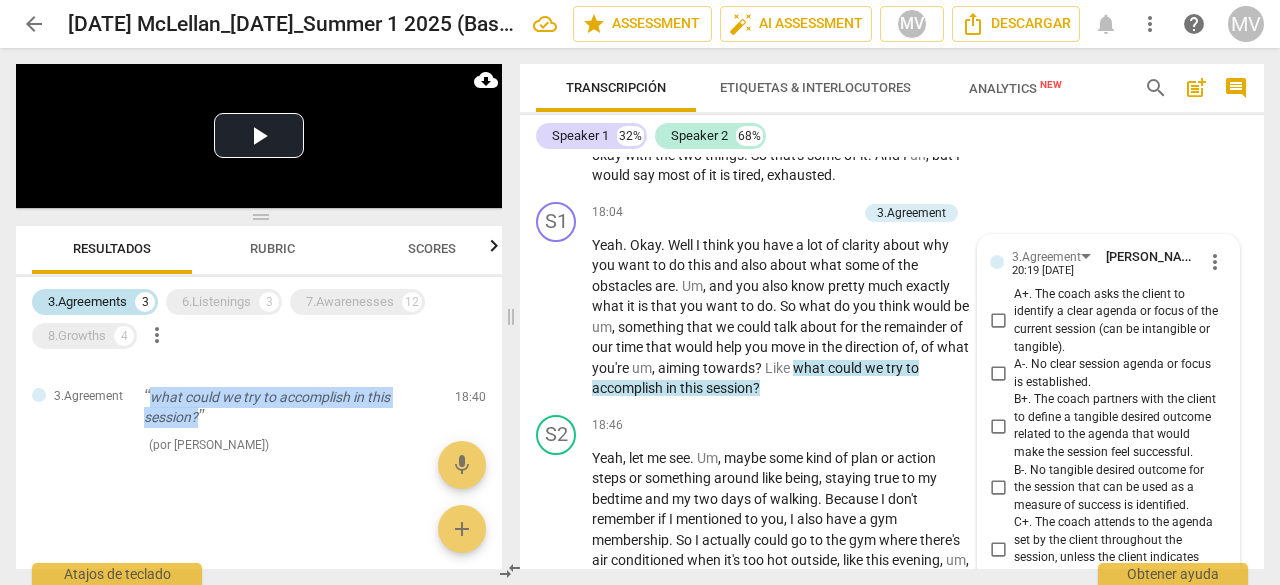 click on "3.Agreements" at bounding box center [87, 302] 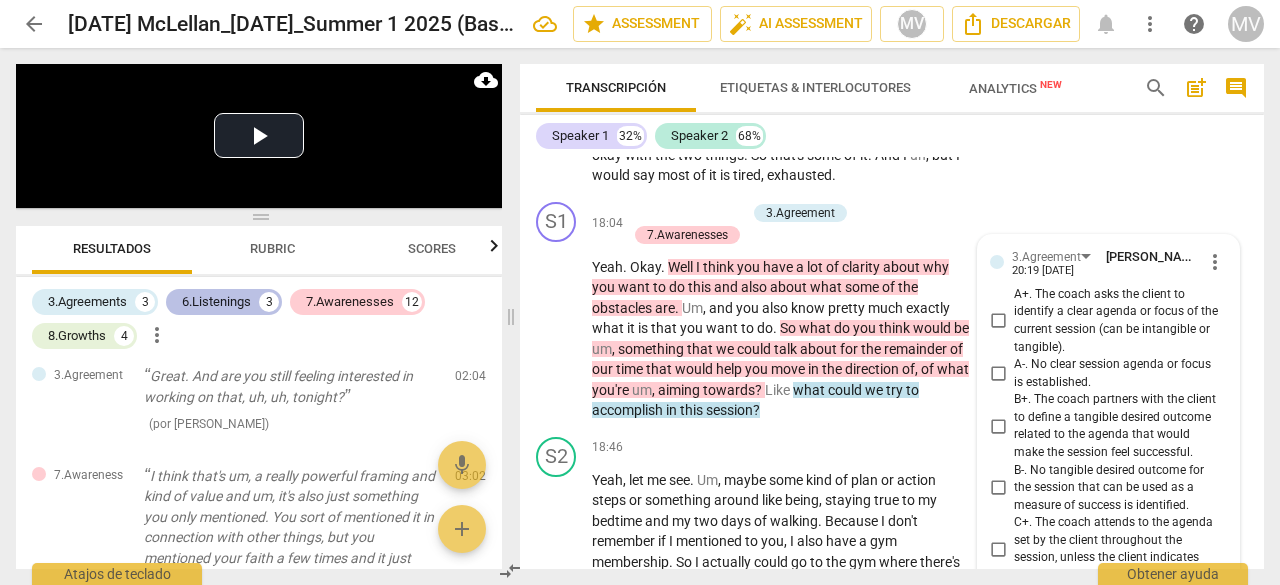 scroll, scrollTop: 672, scrollLeft: 0, axis: vertical 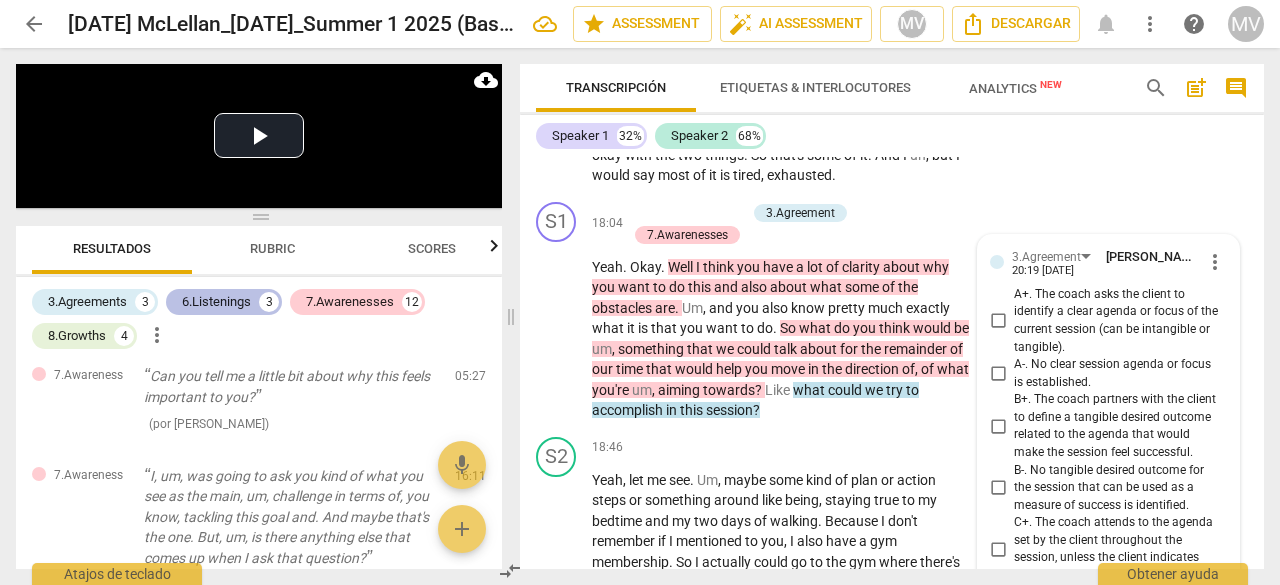 click on "6.Listenings" at bounding box center (216, 302) 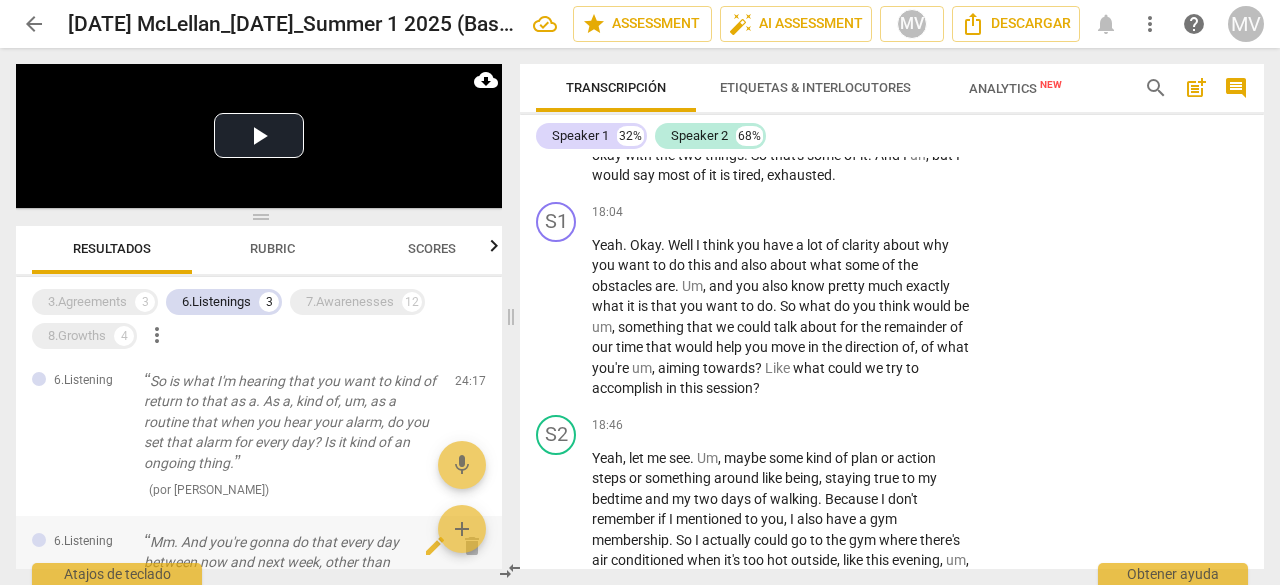 scroll, scrollTop: 0, scrollLeft: 0, axis: both 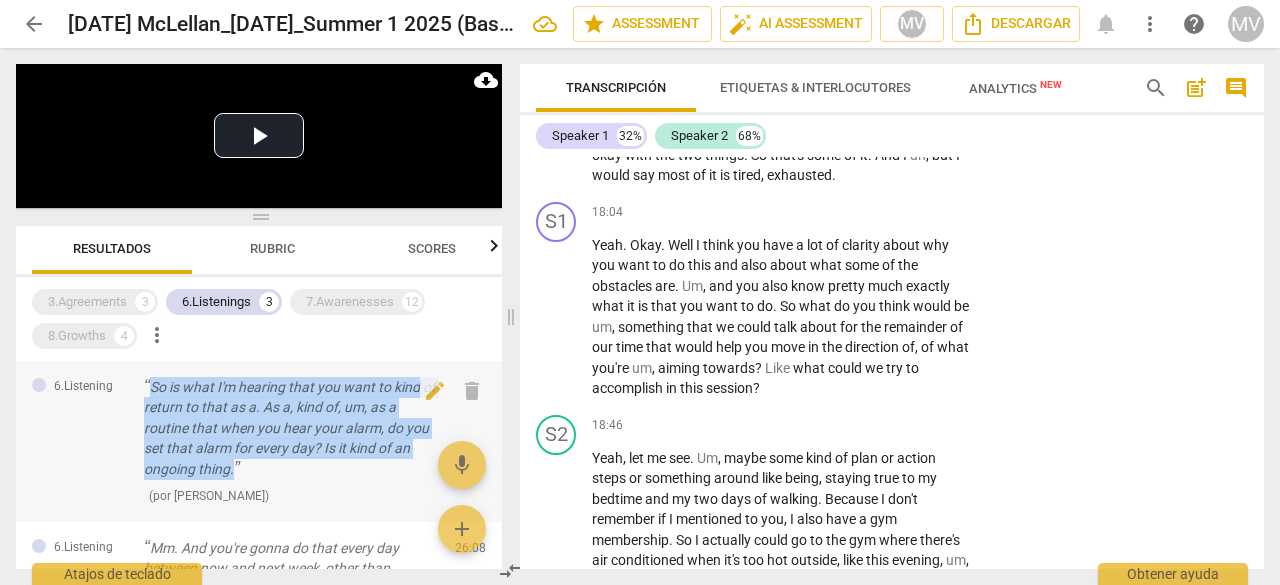 drag, startPoint x: 150, startPoint y: 389, endPoint x: 252, endPoint y: 475, distance: 133.41664 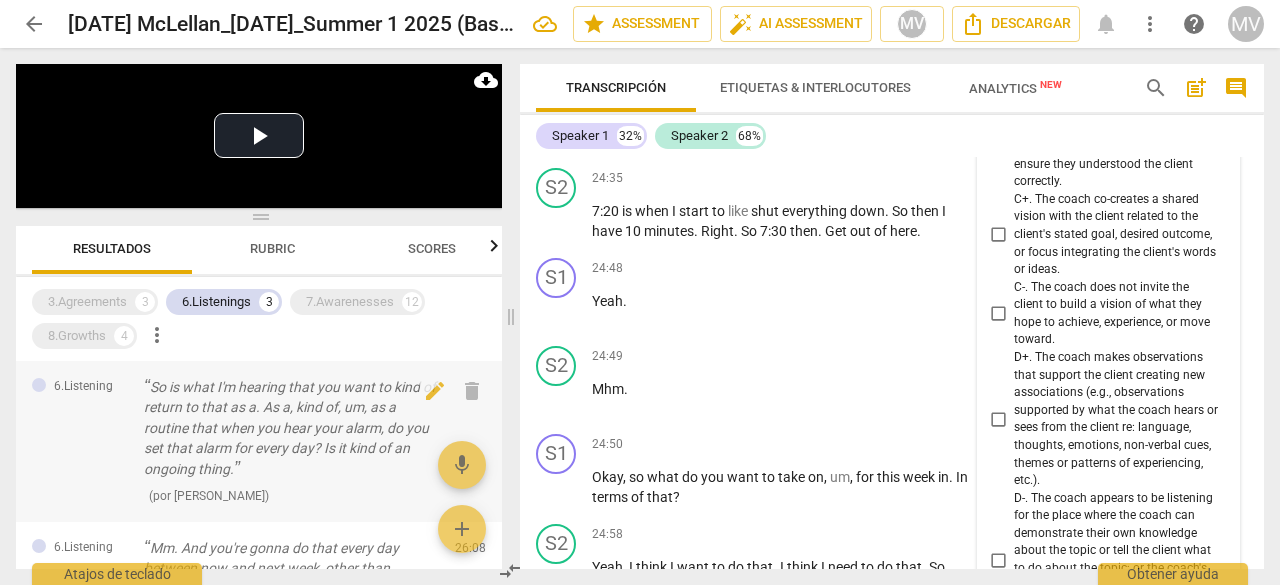 scroll, scrollTop: 10869, scrollLeft: 0, axis: vertical 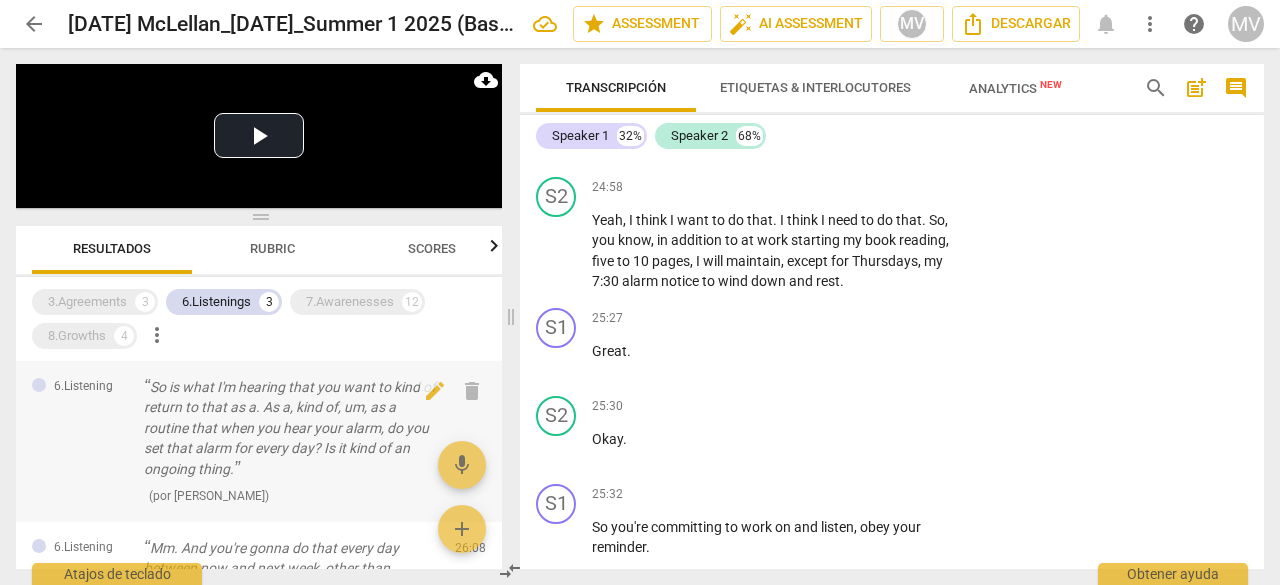 drag, startPoint x: 204, startPoint y: 416, endPoint x: 252, endPoint y: 495, distance: 92.43917 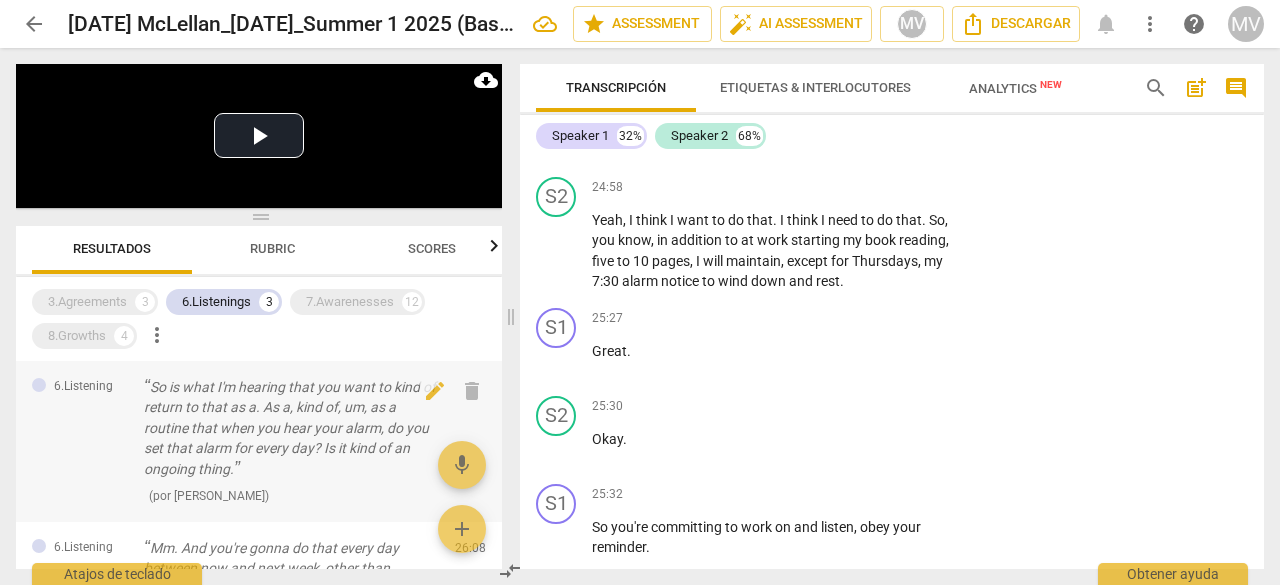 click on "So is what I'm hearing that you want to kind of return to that as a. As a, kind of, um, as a routine that when you hear your alarm, do you set that alarm for every day? Is it kind of an ongoing thing." at bounding box center (291, 428) 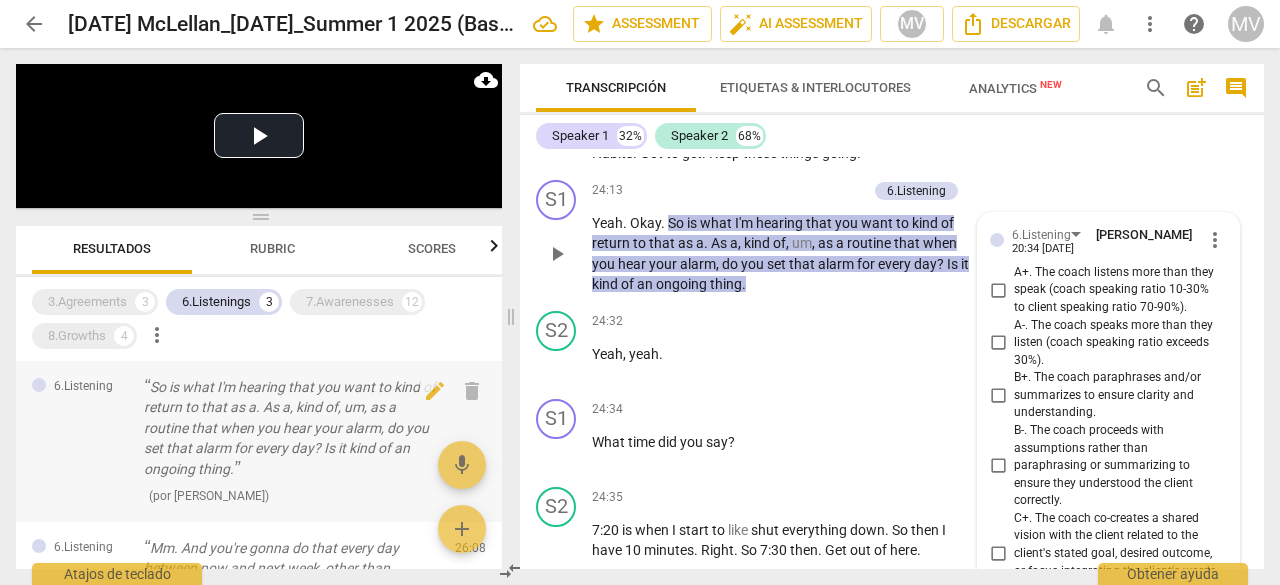 scroll, scrollTop: 10160, scrollLeft: 0, axis: vertical 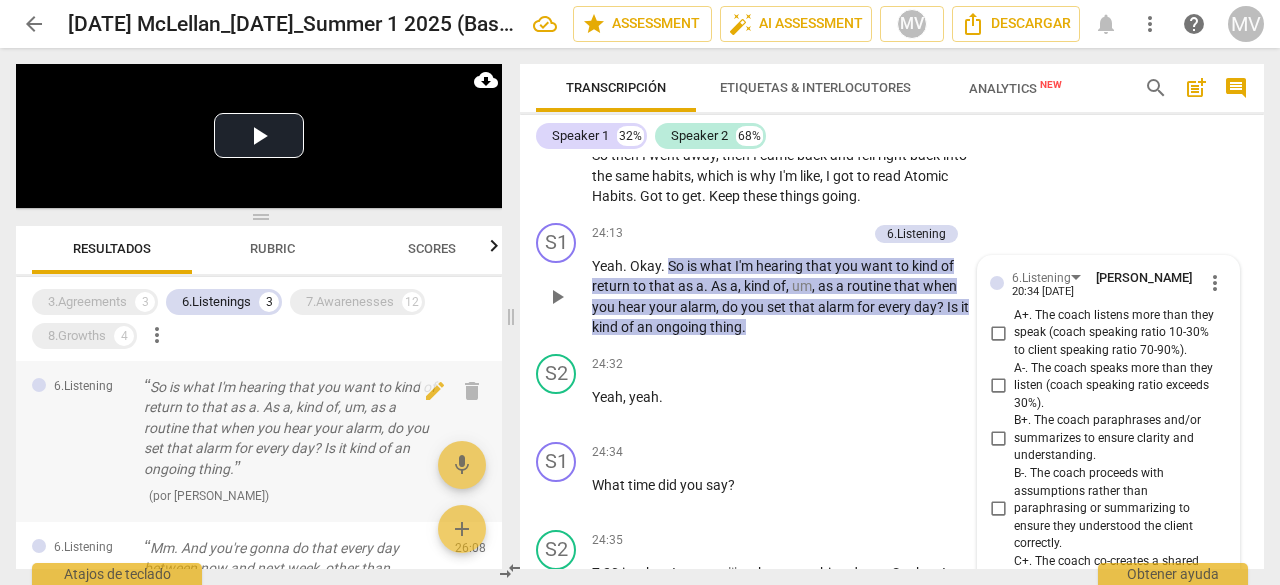 click on "So is what I'm hearing that you want to kind of return to that as a. As a, kind of, um, as a routine that when you hear your alarm, do you set that alarm for every day? Is it kind of an ongoing thing." at bounding box center [291, 428] 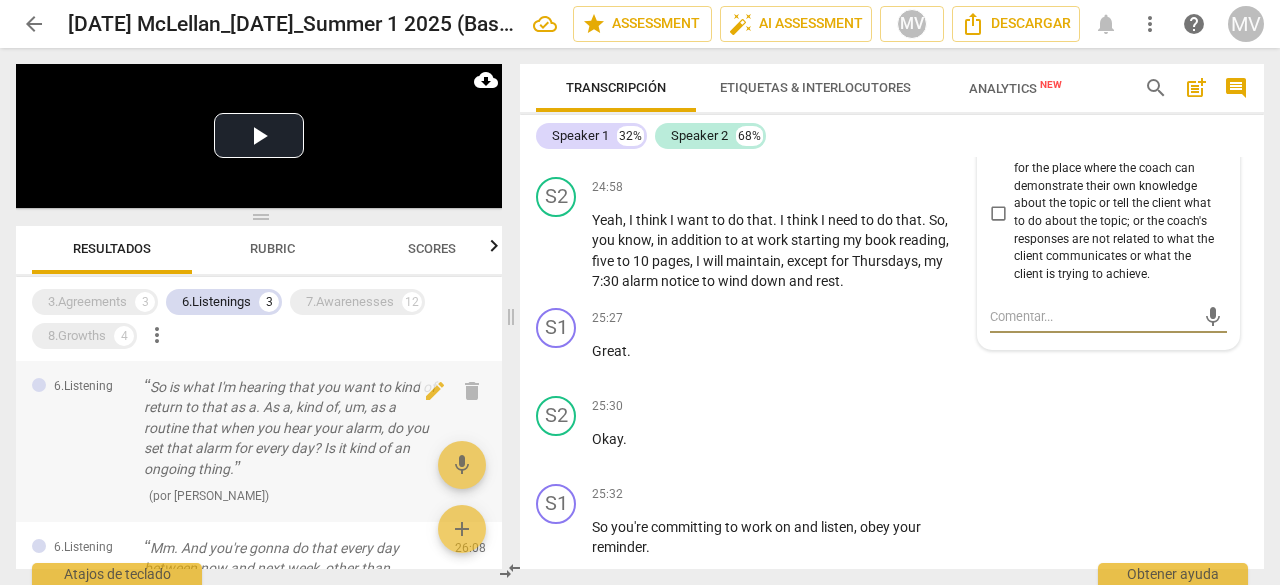 drag, startPoint x: 154, startPoint y: 388, endPoint x: 226, endPoint y: 447, distance: 93.08598 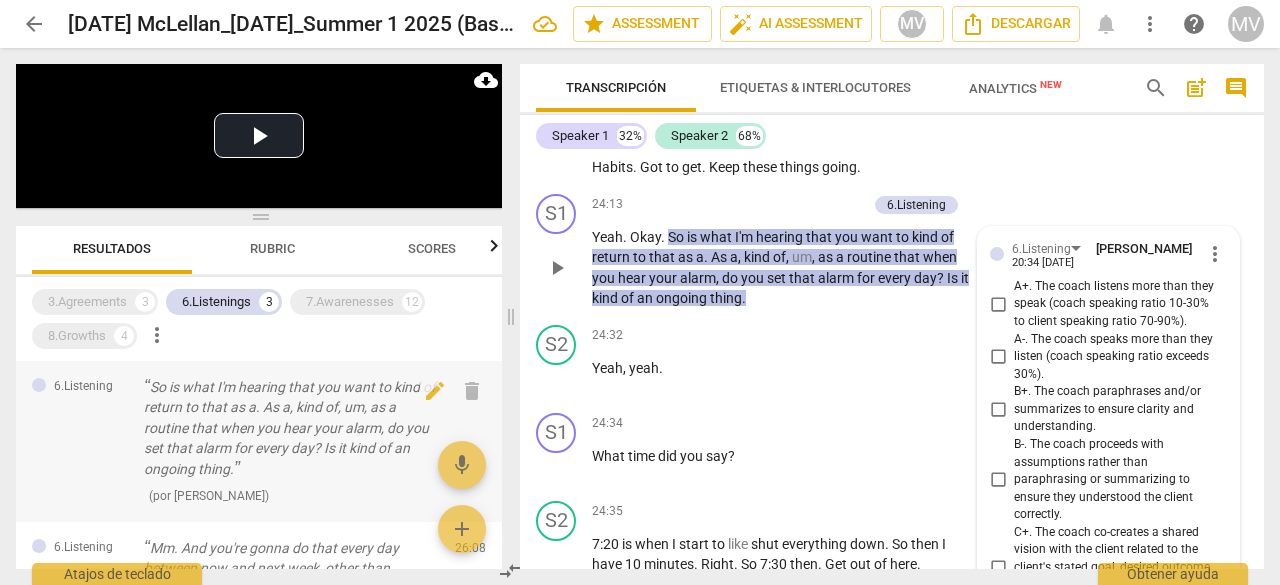 scroll, scrollTop: 10160, scrollLeft: 0, axis: vertical 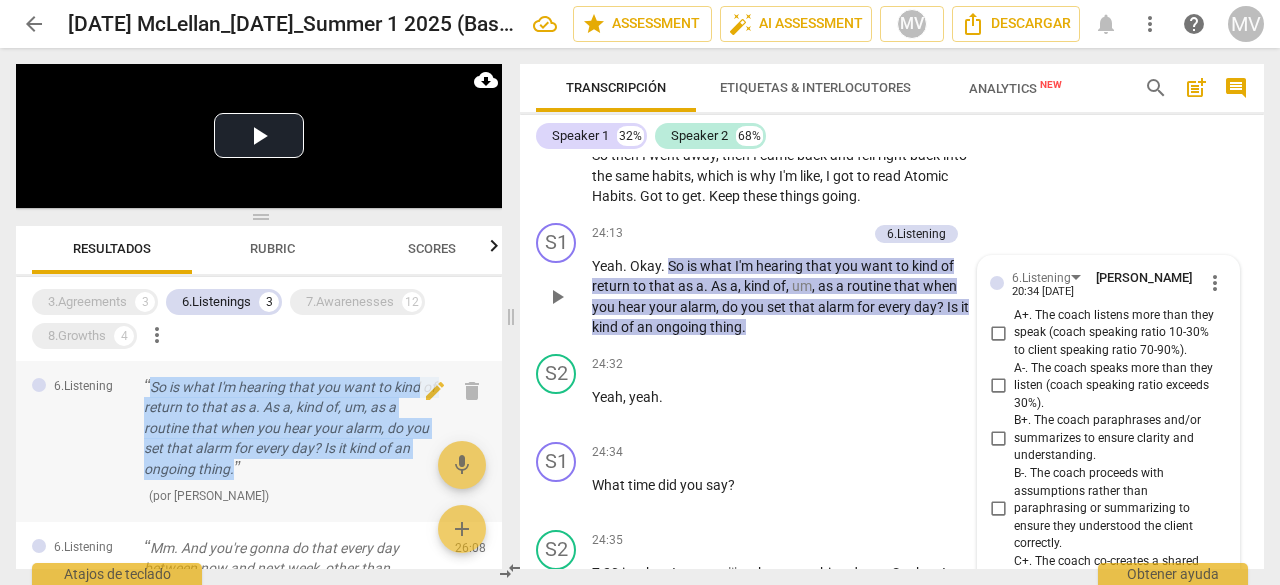 drag, startPoint x: 152, startPoint y: 384, endPoint x: 234, endPoint y: 469, distance: 118.10589 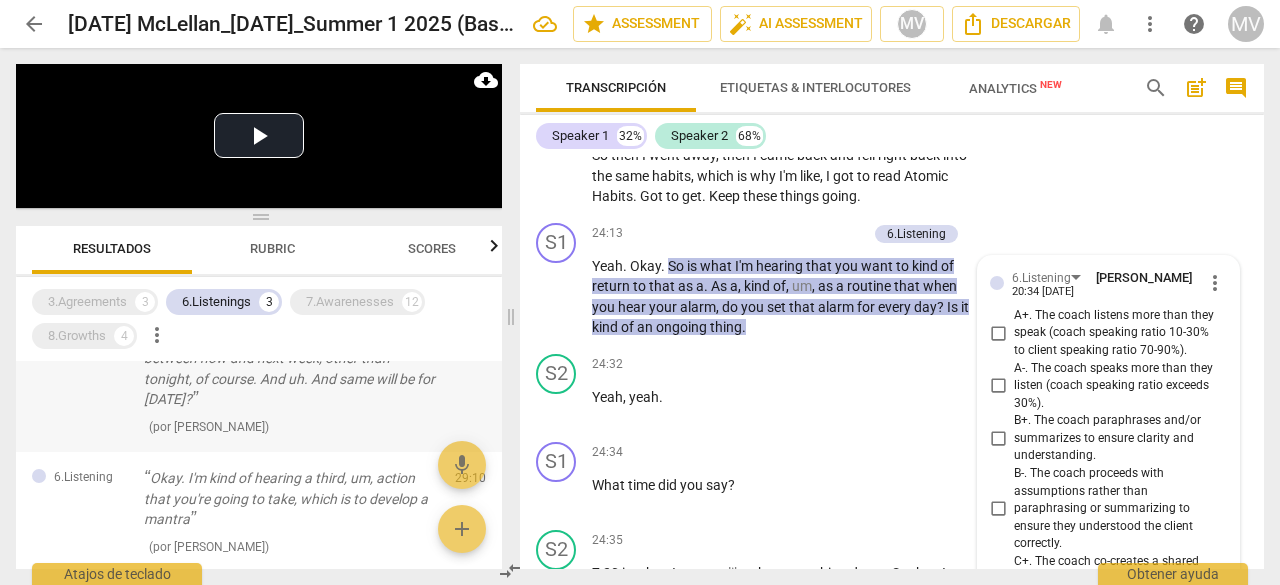 scroll, scrollTop: 212, scrollLeft: 0, axis: vertical 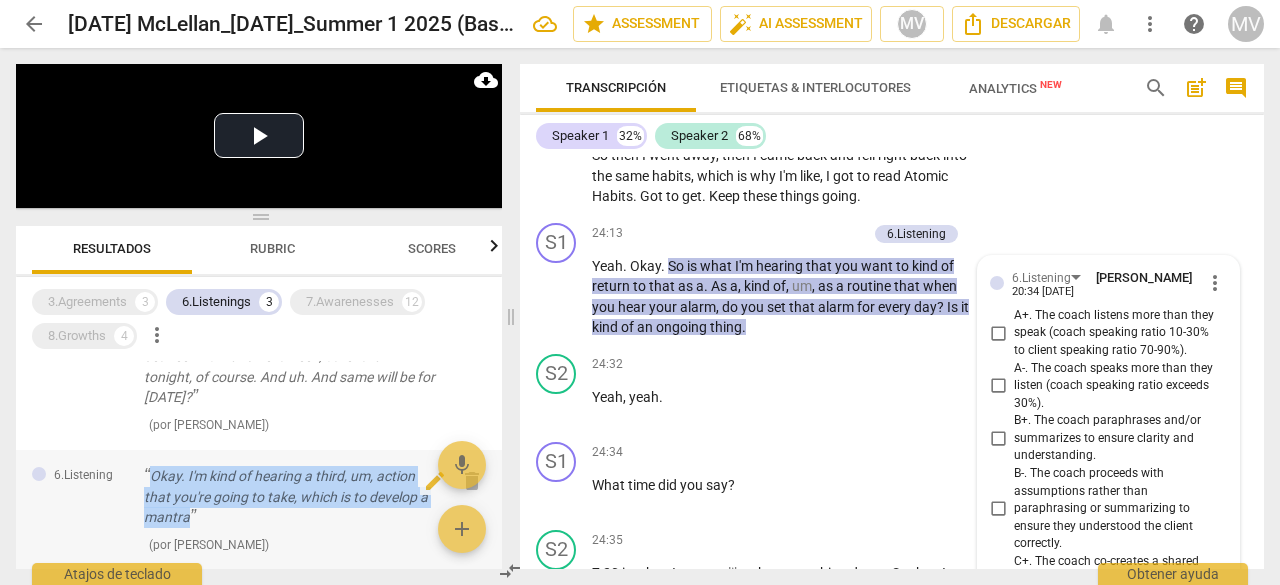 drag, startPoint x: 151, startPoint y: 477, endPoint x: 198, endPoint y: 519, distance: 63.03174 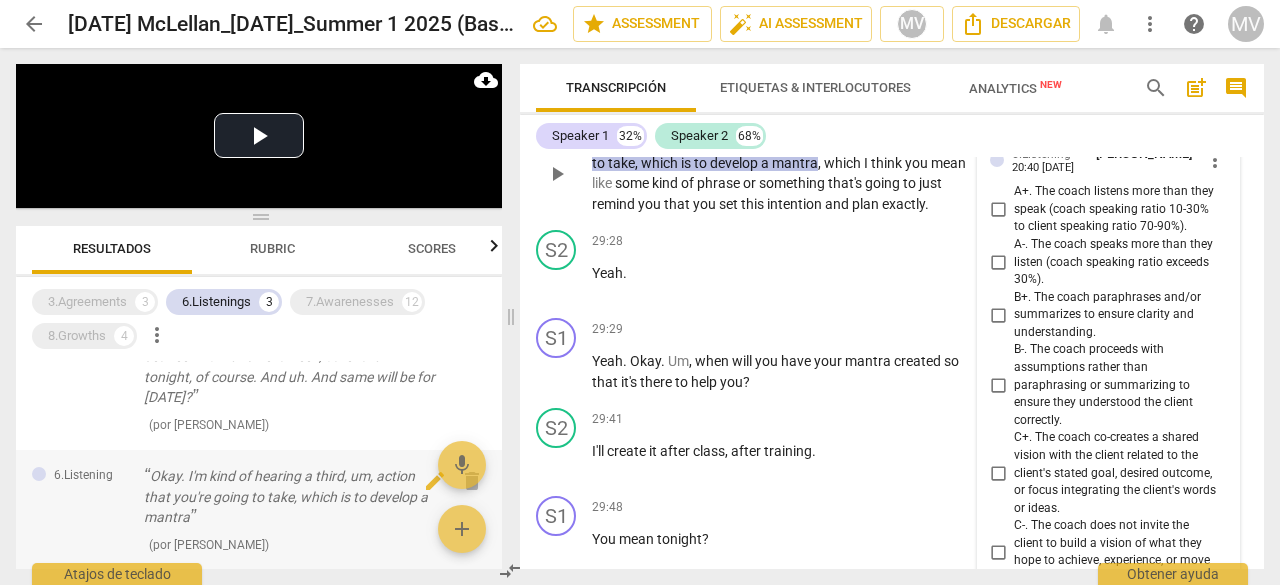 scroll, scrollTop: 12592, scrollLeft: 0, axis: vertical 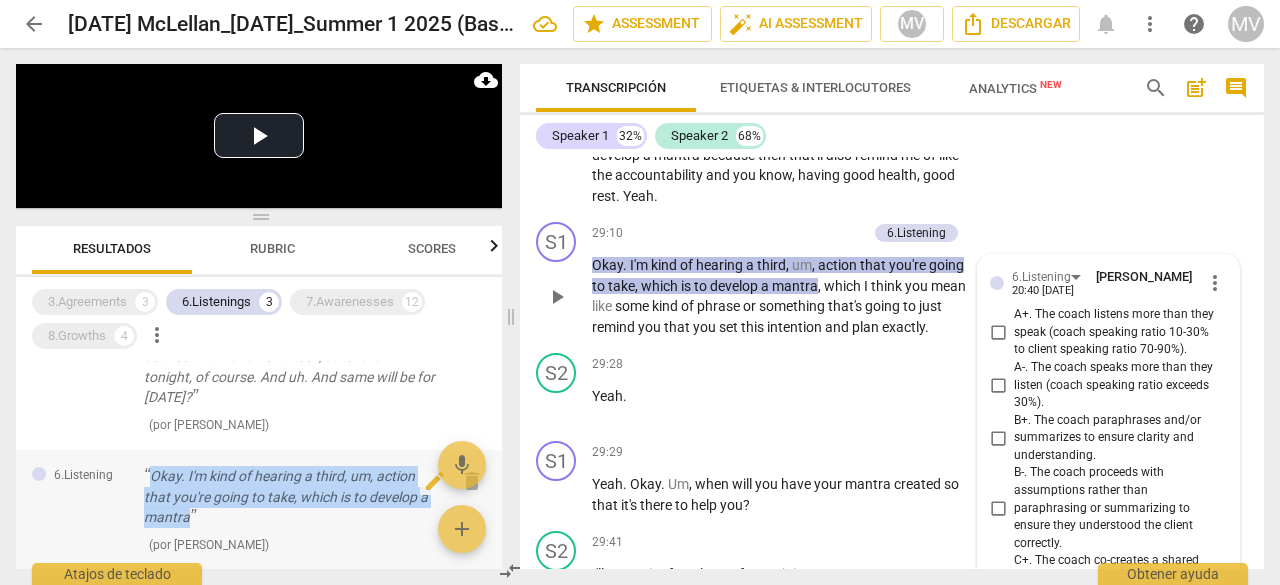 drag, startPoint x: 152, startPoint y: 475, endPoint x: 200, endPoint y: 523, distance: 67.88225 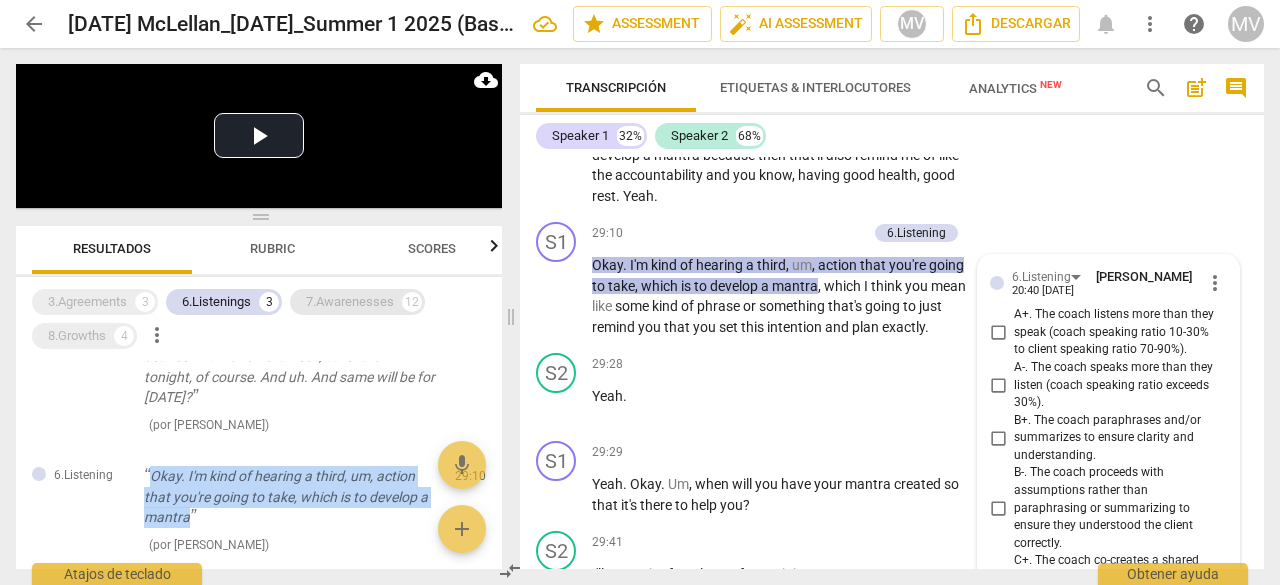 click on "12" at bounding box center (412, 302) 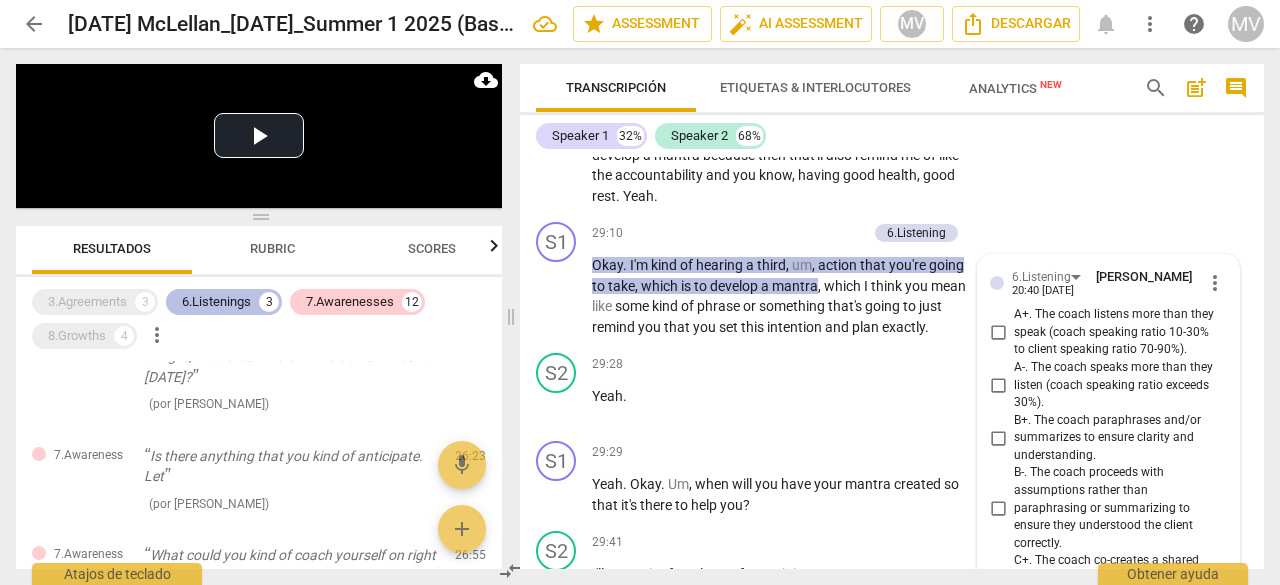 click on "6.Listenings" at bounding box center (216, 302) 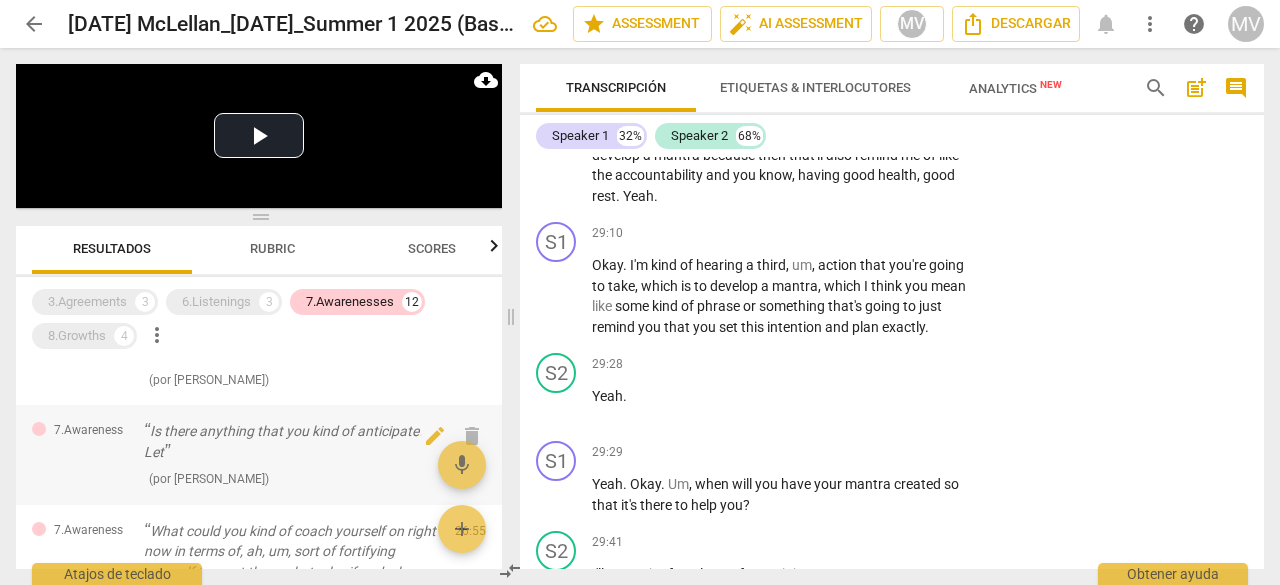 scroll, scrollTop: 874, scrollLeft: 0, axis: vertical 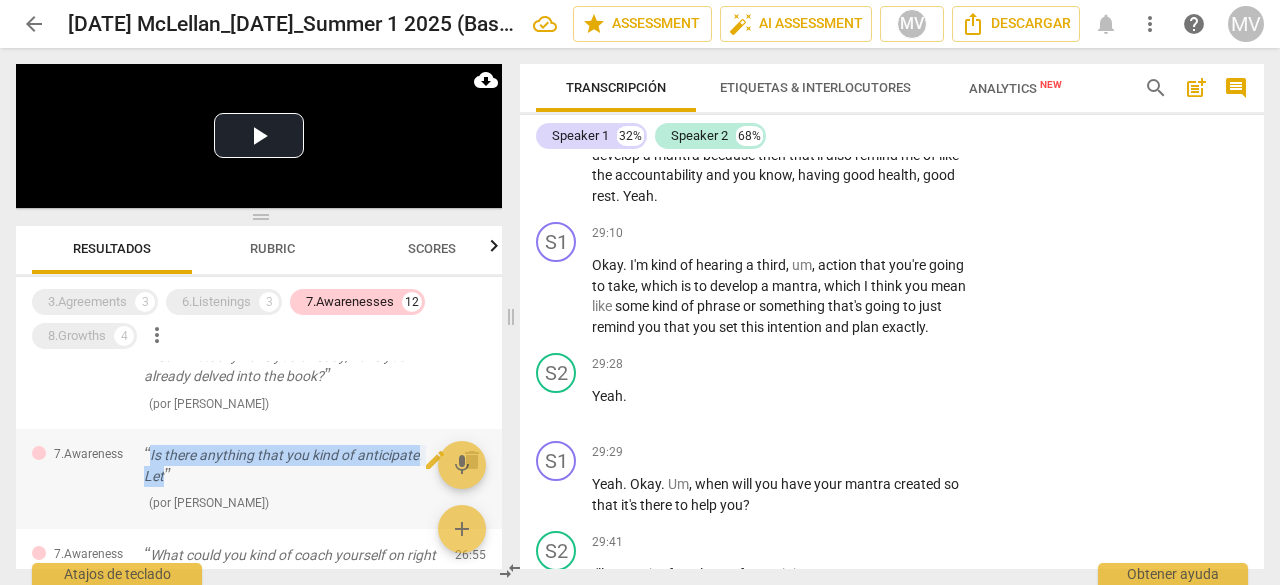 drag, startPoint x: 149, startPoint y: 475, endPoint x: 198, endPoint y: 491, distance: 51.546097 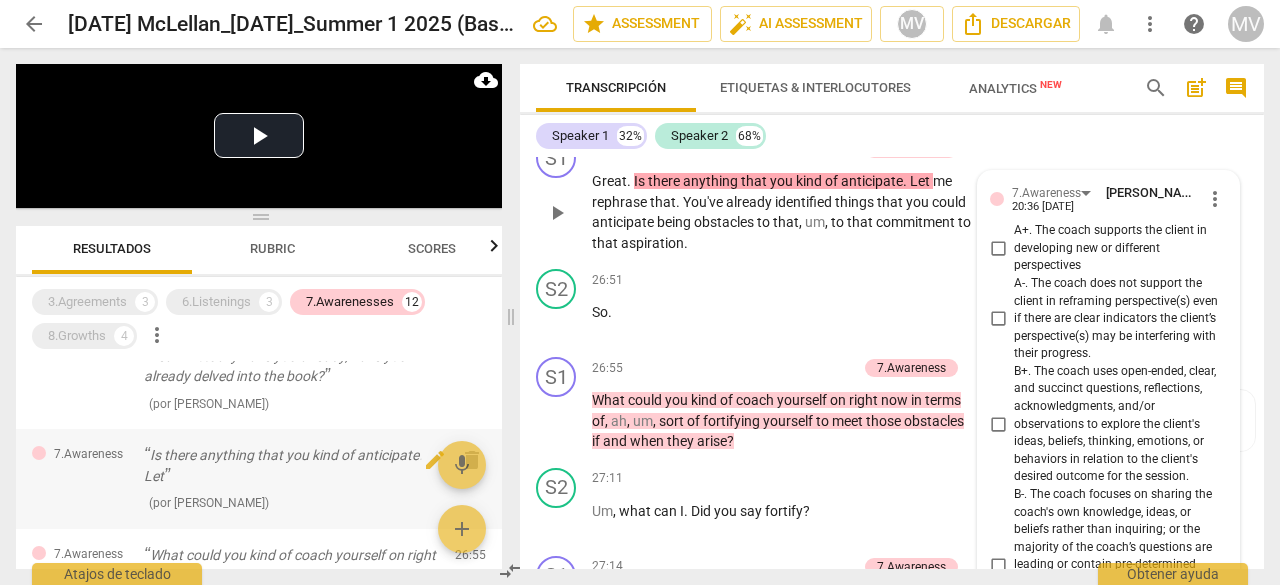 scroll, scrollTop: 11687, scrollLeft: 0, axis: vertical 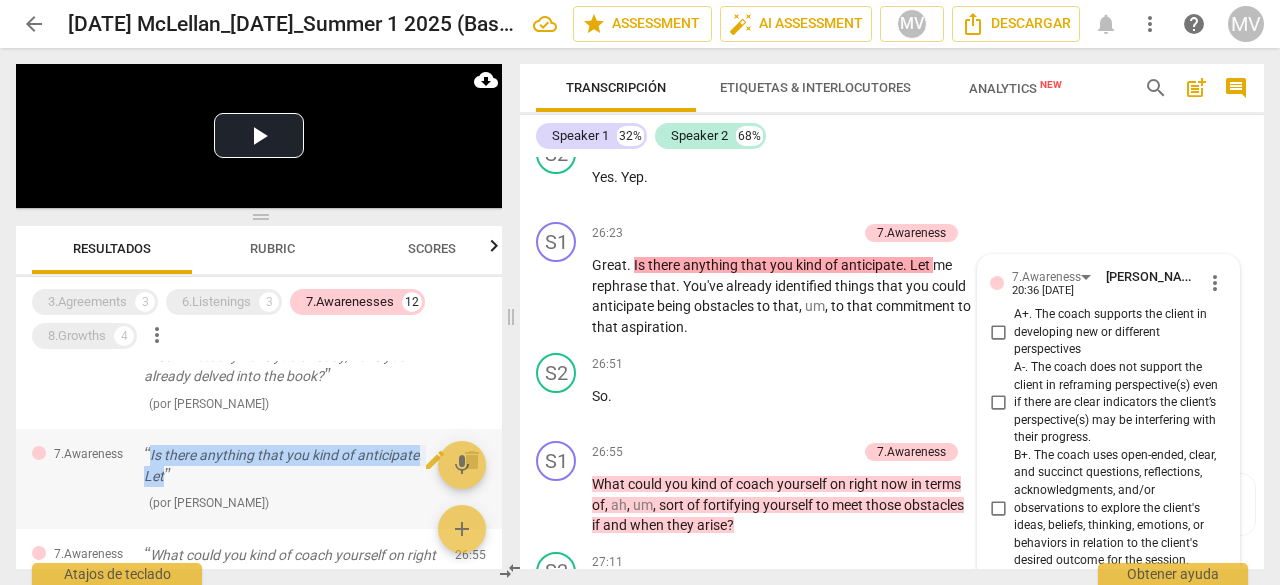 drag, startPoint x: 148, startPoint y: 473, endPoint x: 379, endPoint y: 497, distance: 232.24341 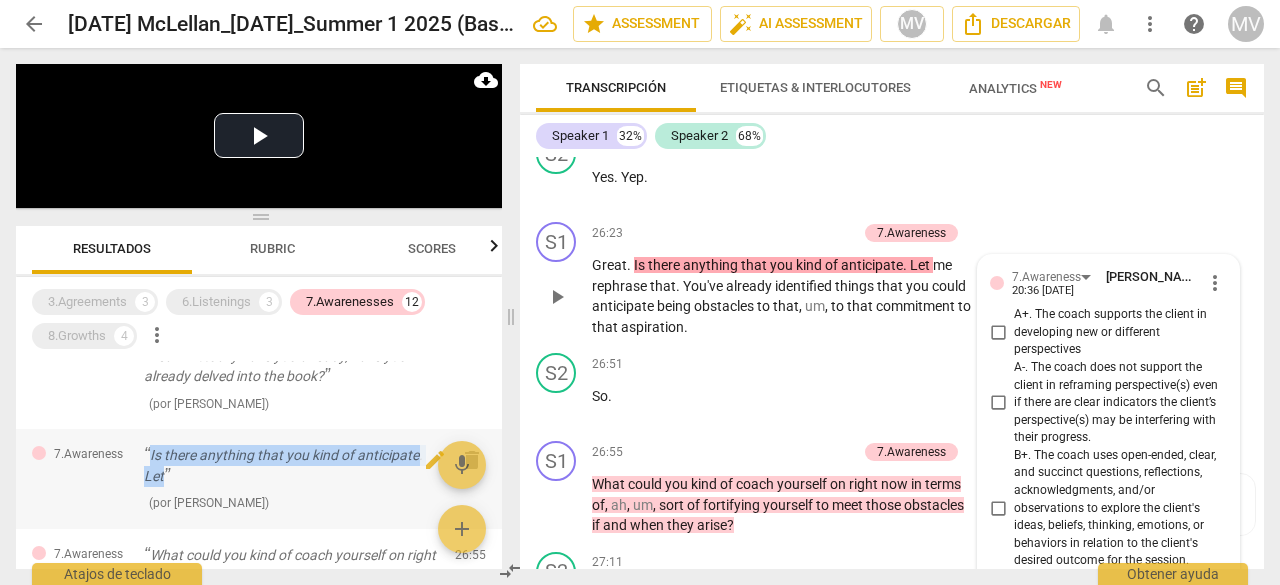 copy on "Is there anything that you kind of anticipate. Let" 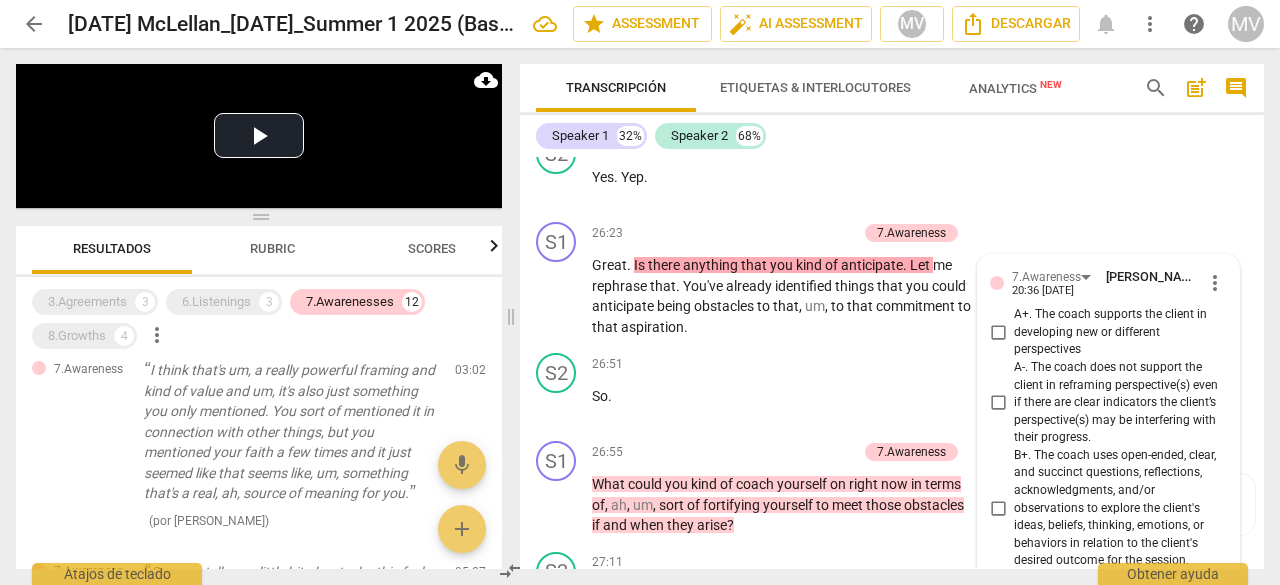 scroll, scrollTop: 300, scrollLeft: 0, axis: vertical 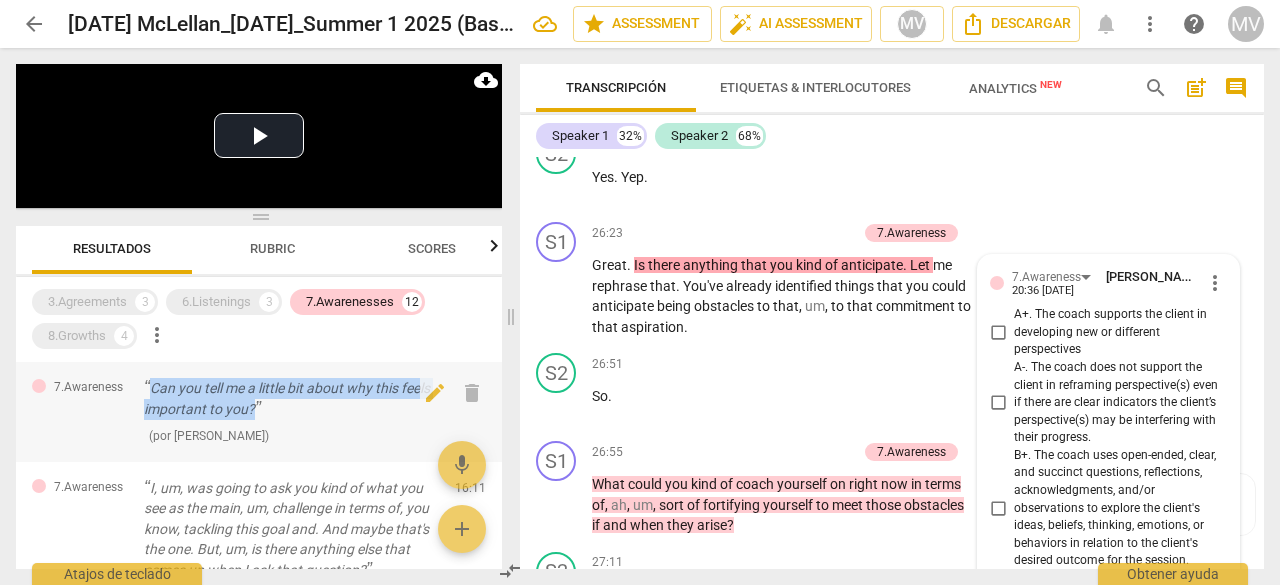 drag, startPoint x: 152, startPoint y: 403, endPoint x: 294, endPoint y: 431, distance: 144.73424 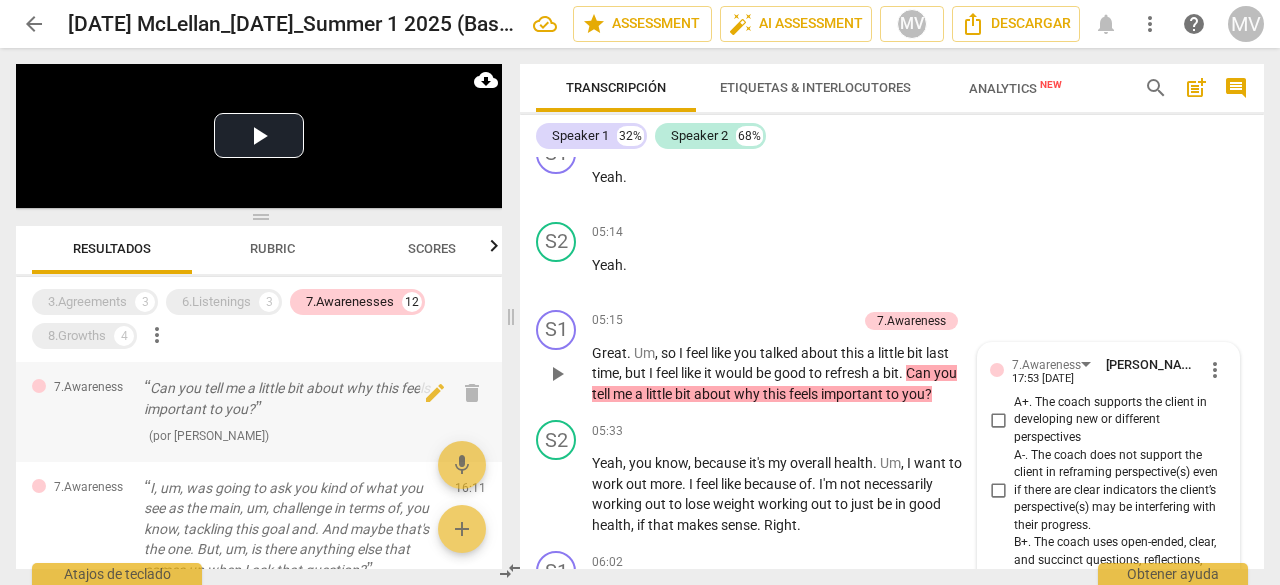scroll, scrollTop: 2659, scrollLeft: 0, axis: vertical 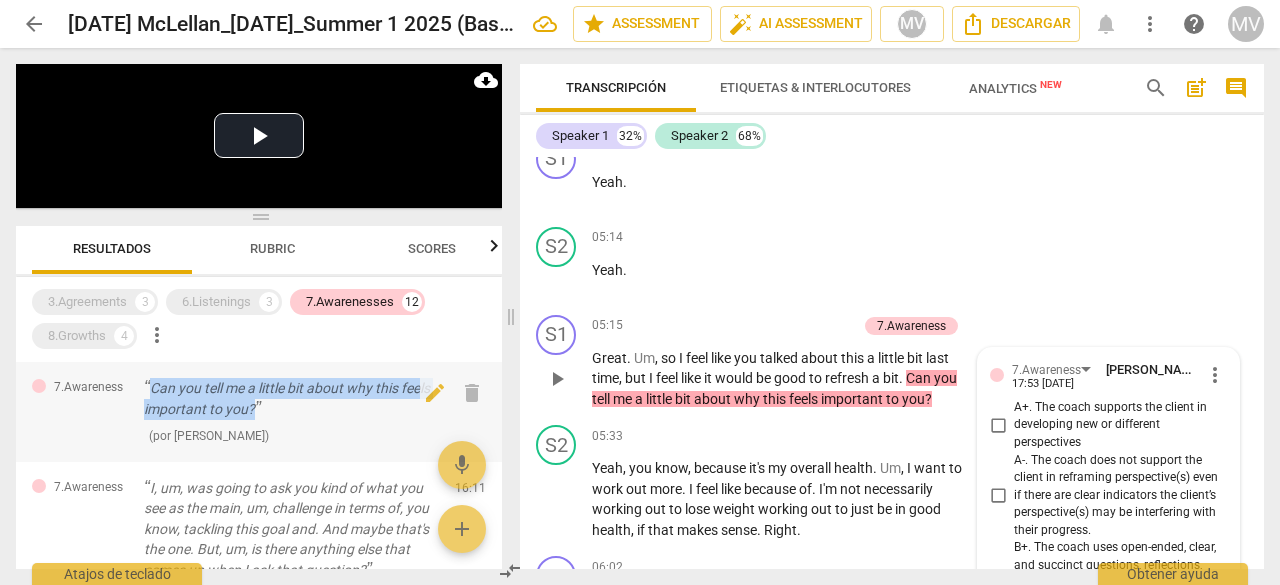 drag, startPoint x: 150, startPoint y: 409, endPoint x: 298, endPoint y: 433, distance: 149.93332 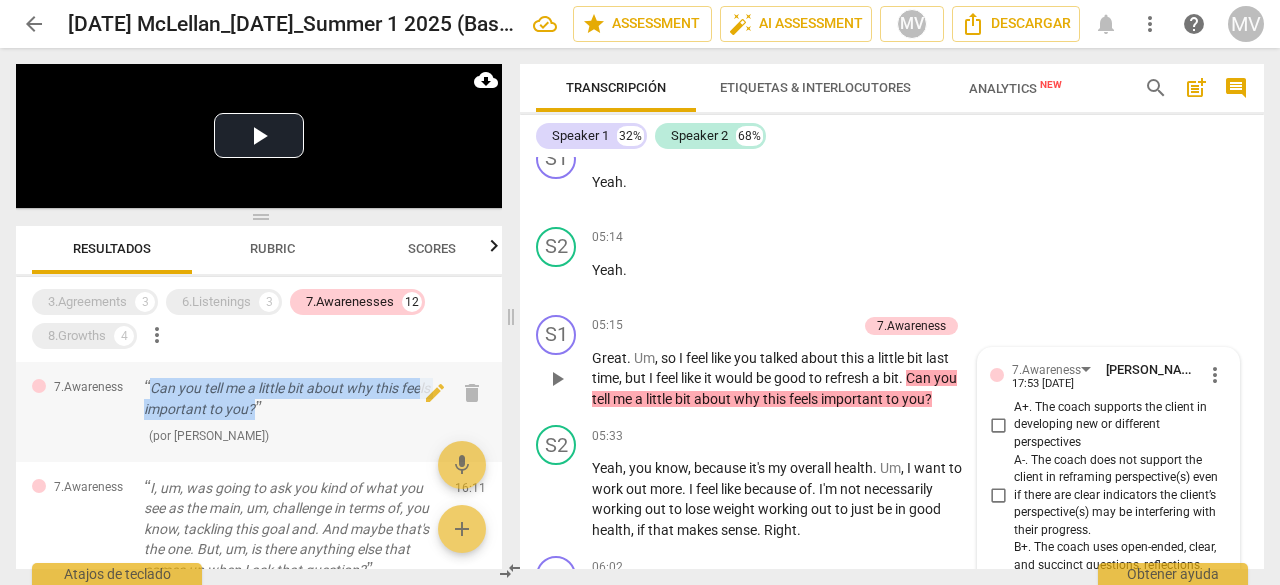 copy on "Can you tell me a little bit about why this feels important to you?" 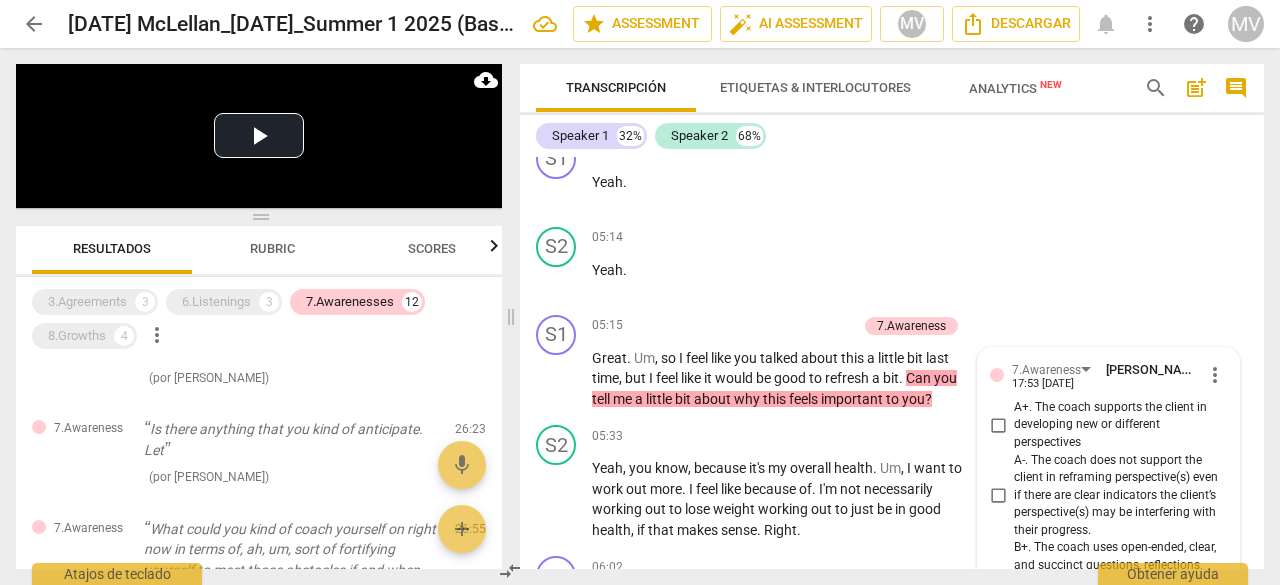 scroll, scrollTop: 800, scrollLeft: 0, axis: vertical 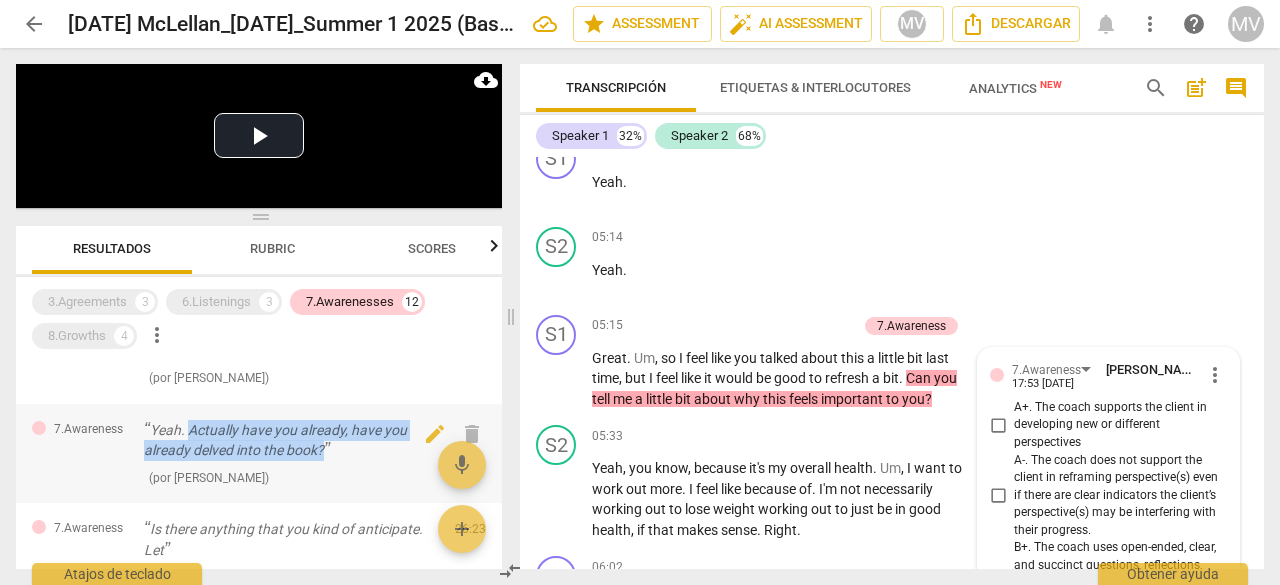drag, startPoint x: 187, startPoint y: 450, endPoint x: 328, endPoint y: 470, distance: 142.41138 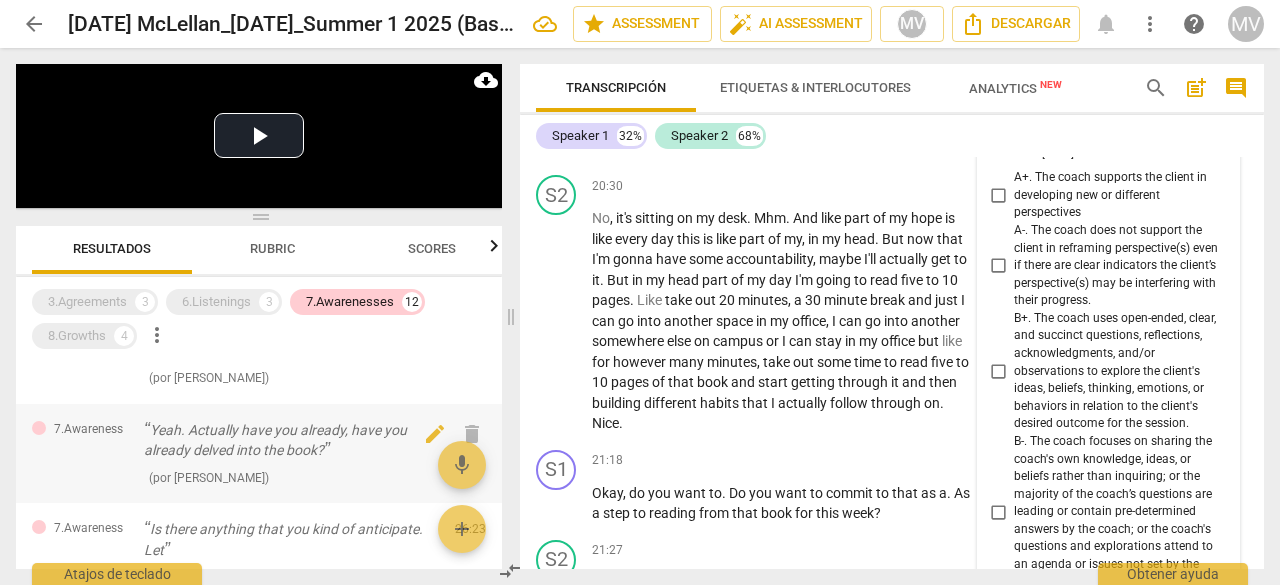 scroll, scrollTop: 8373, scrollLeft: 0, axis: vertical 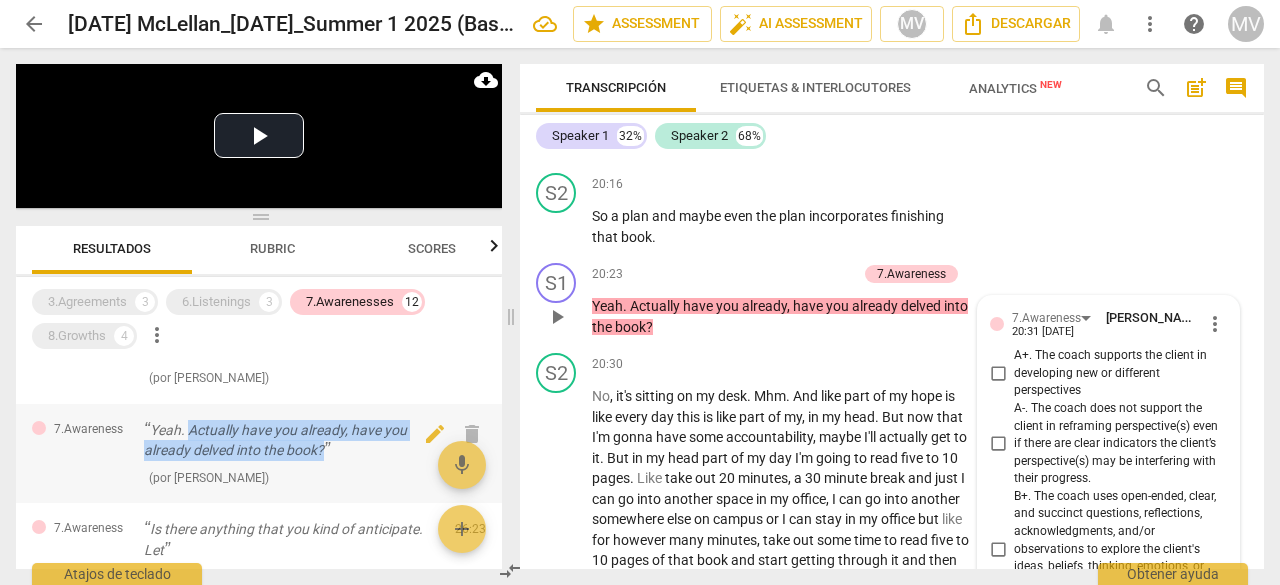 drag, startPoint x: 190, startPoint y: 447, endPoint x: 332, endPoint y: 473, distance: 144.36066 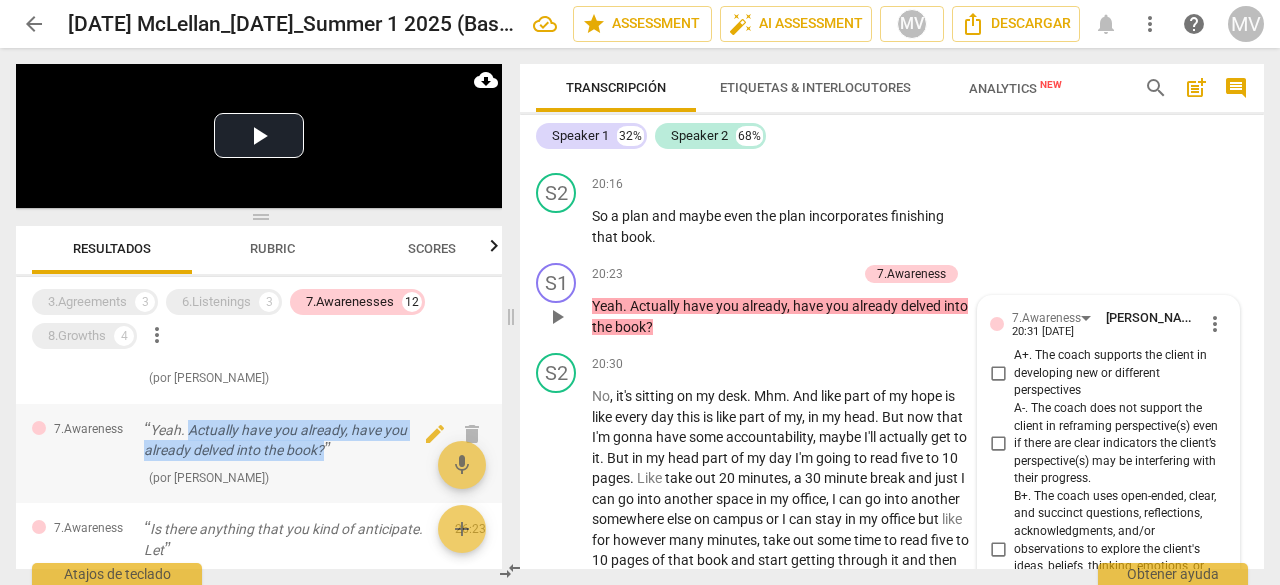 click on "Yeah. Actually have you already, have you already delved into the book?" at bounding box center (291, 440) 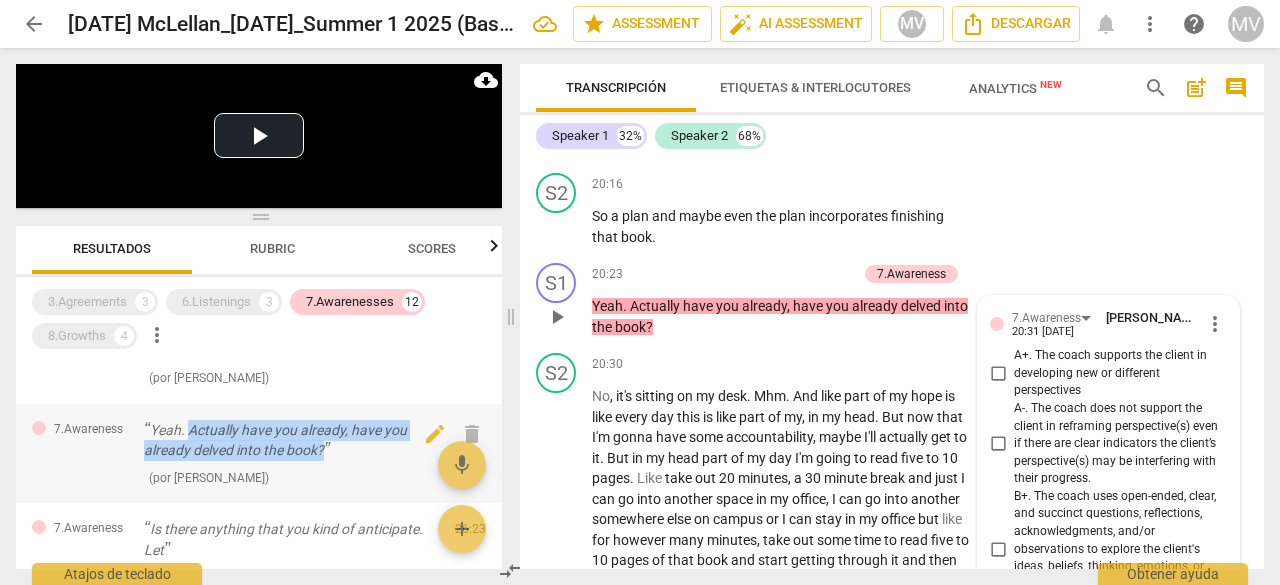 copy on "Actually have you already, have you already delved into the book?" 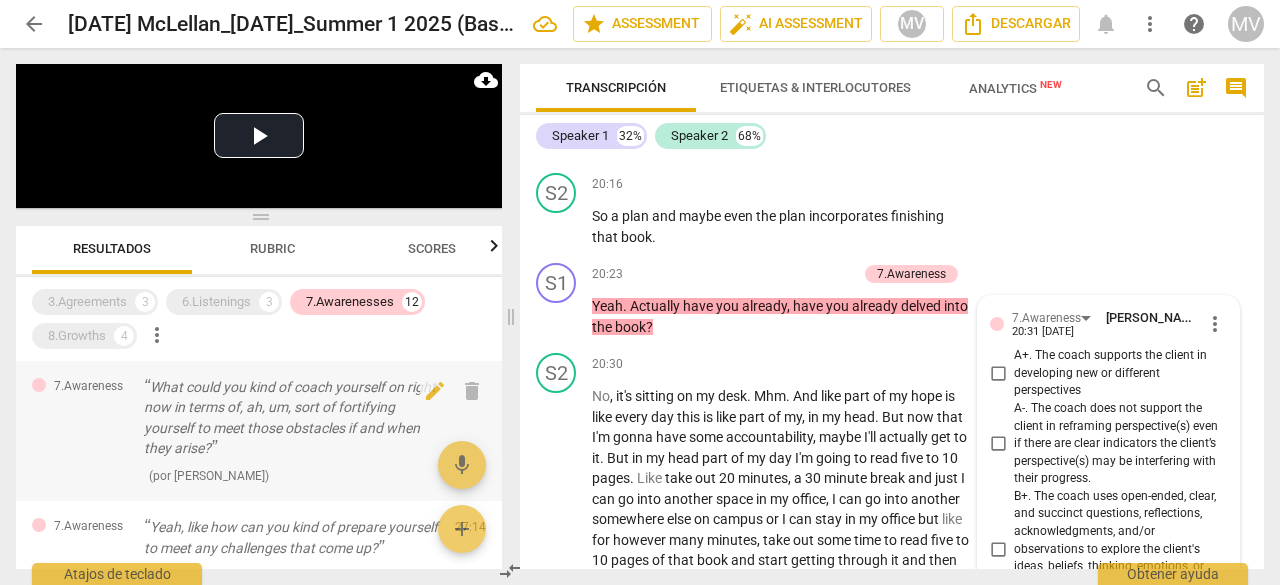 scroll, scrollTop: 1000, scrollLeft: 0, axis: vertical 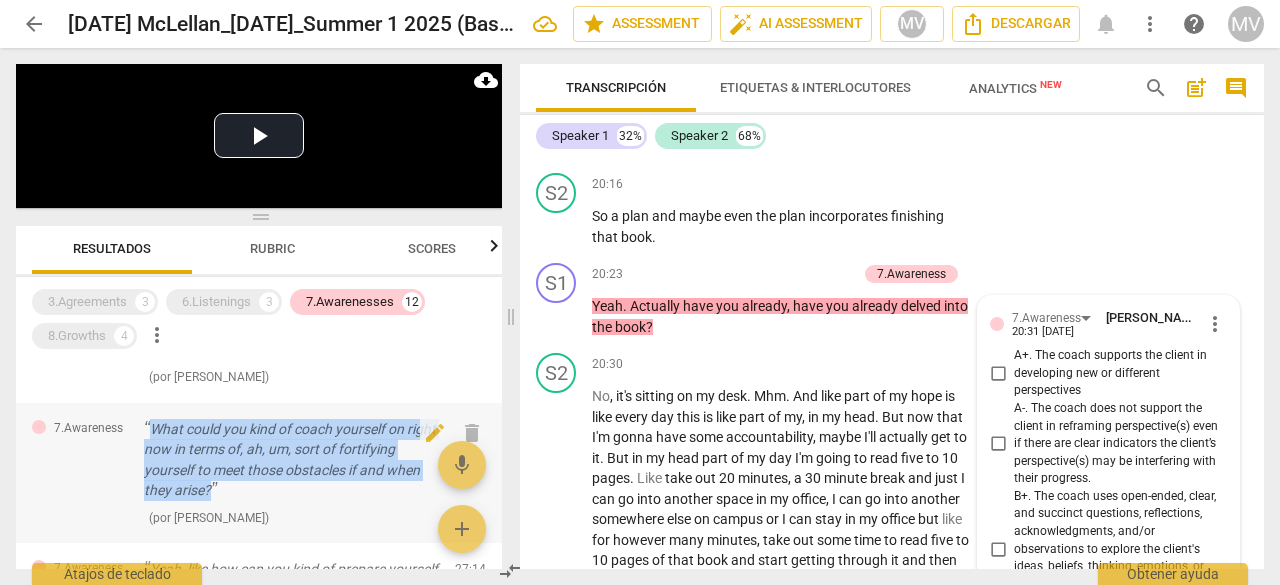 drag, startPoint x: 151, startPoint y: 447, endPoint x: 218, endPoint y: 513, distance: 94.04786 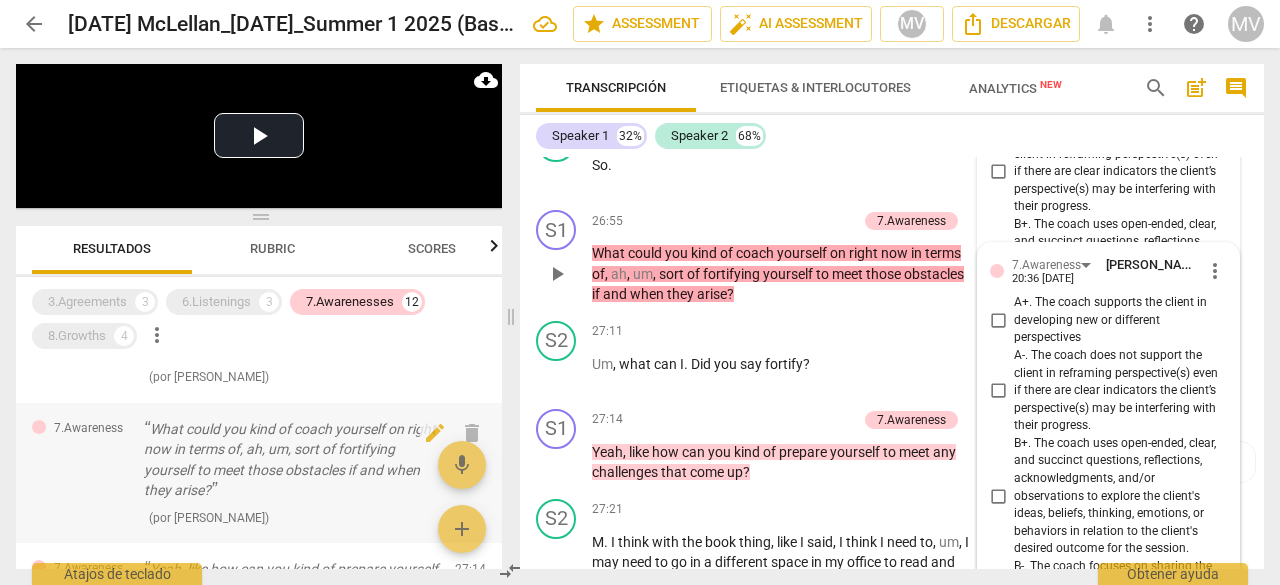 scroll, scrollTop: 11896, scrollLeft: 0, axis: vertical 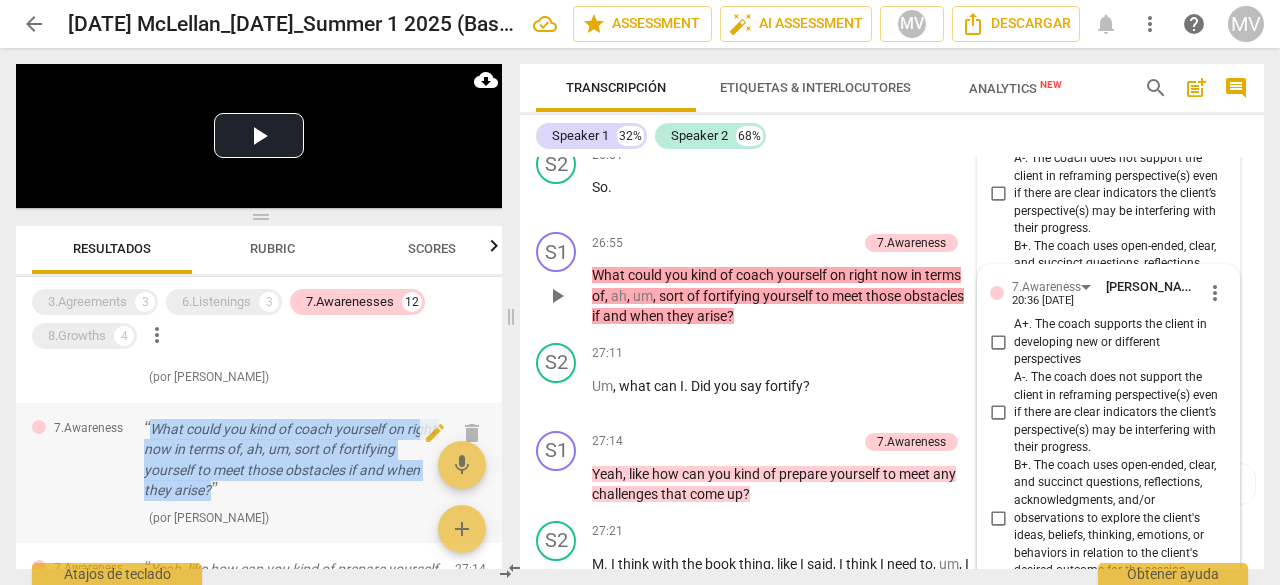 drag, startPoint x: 155, startPoint y: 447, endPoint x: 218, endPoint y: 514, distance: 91.967384 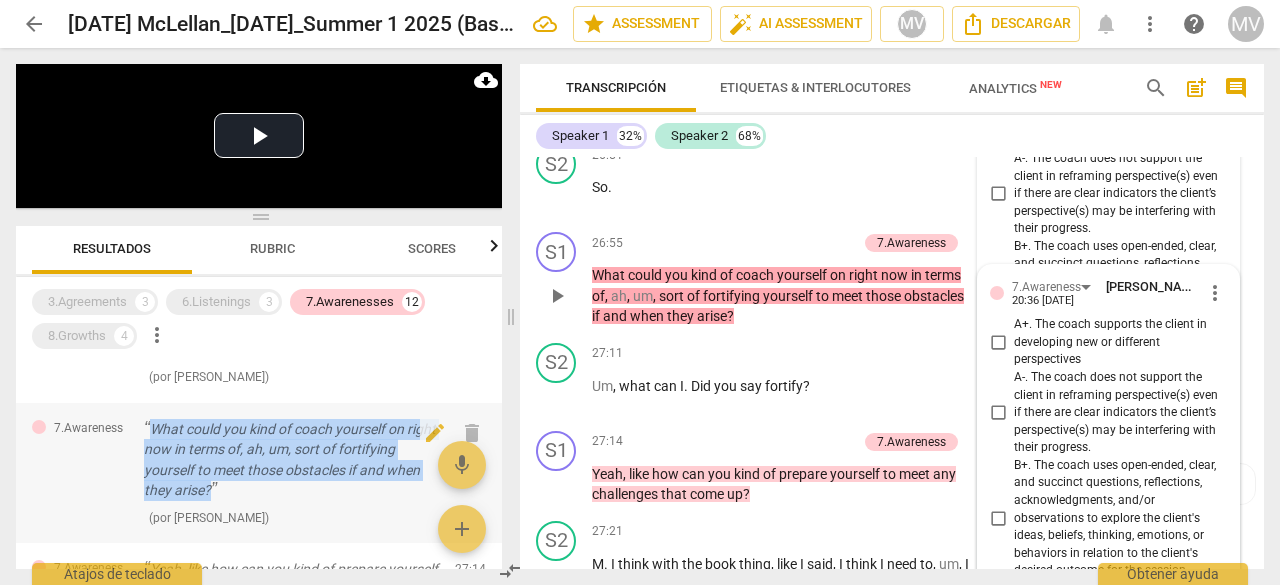 copy on "What could you kind of coach yourself on right now in terms of, ah, um, sort of fortifying yourself to meet those obstacles if and when they arise?" 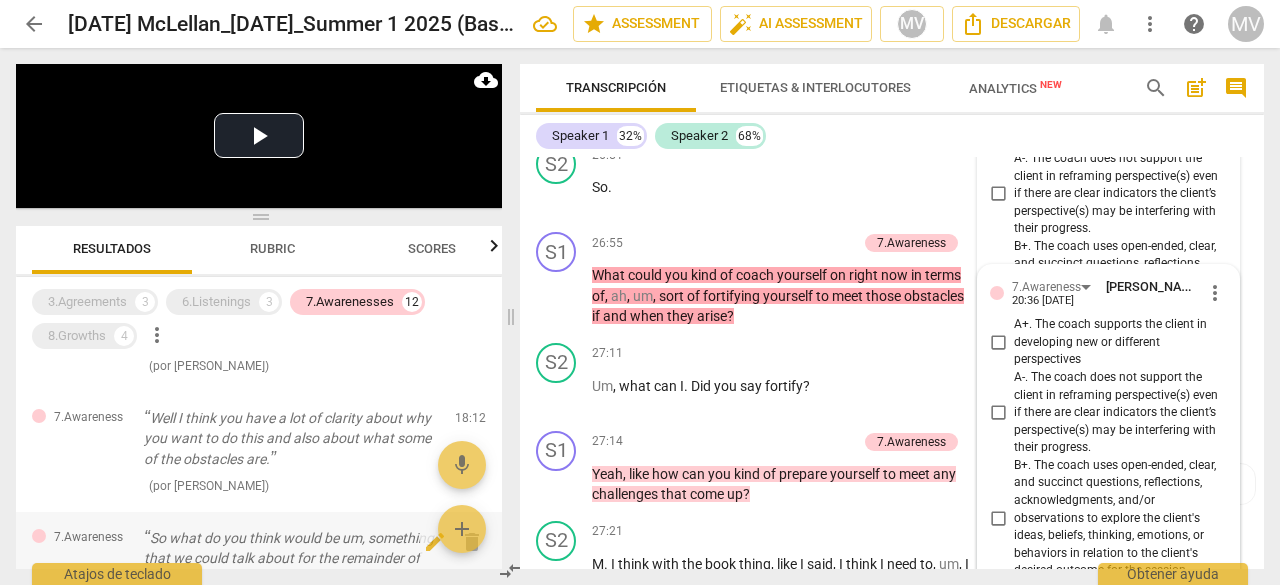 scroll, scrollTop: 500, scrollLeft: 0, axis: vertical 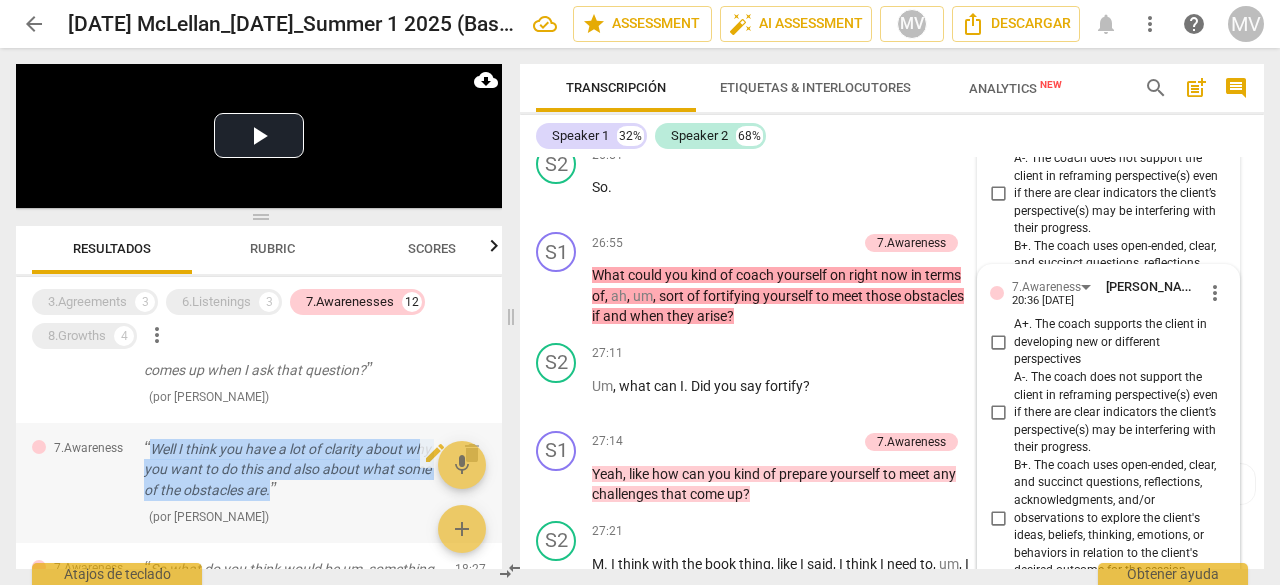 drag, startPoint x: 151, startPoint y: 468, endPoint x: 284, endPoint y: 511, distance: 139.7784 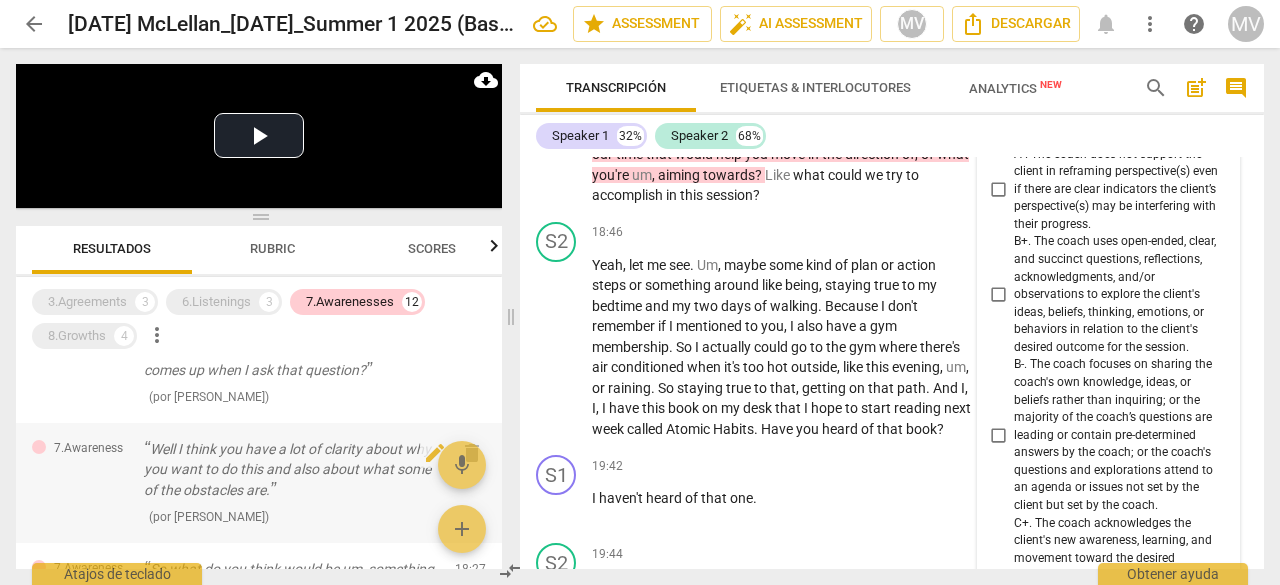 scroll, scrollTop: 7550, scrollLeft: 0, axis: vertical 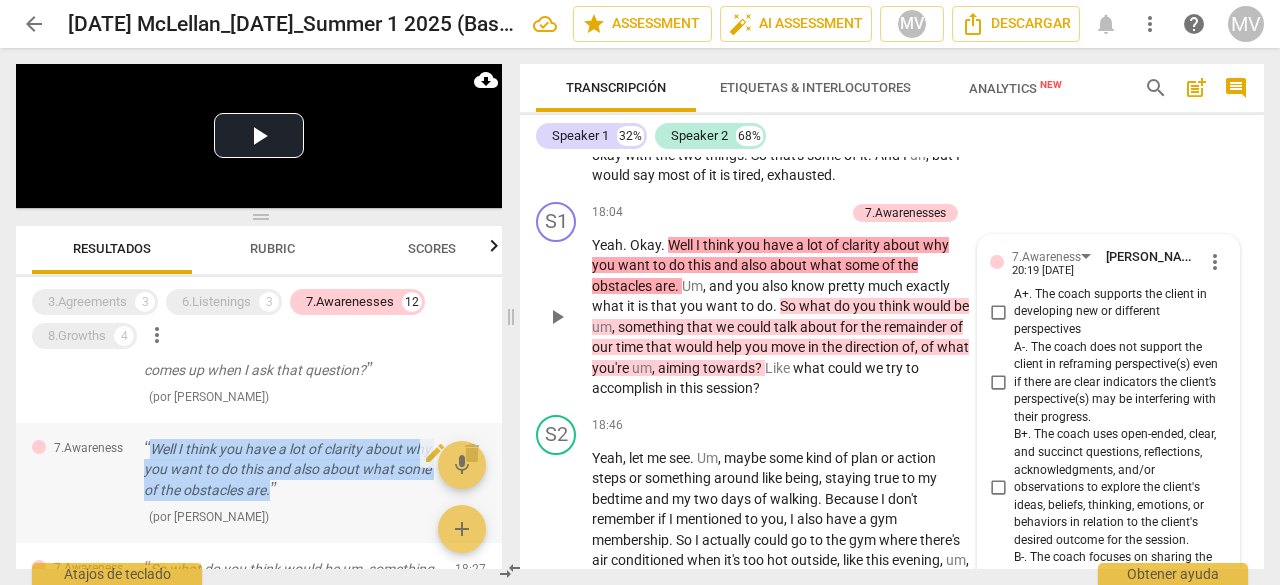 drag, startPoint x: 154, startPoint y: 468, endPoint x: 276, endPoint y: 513, distance: 130.0346 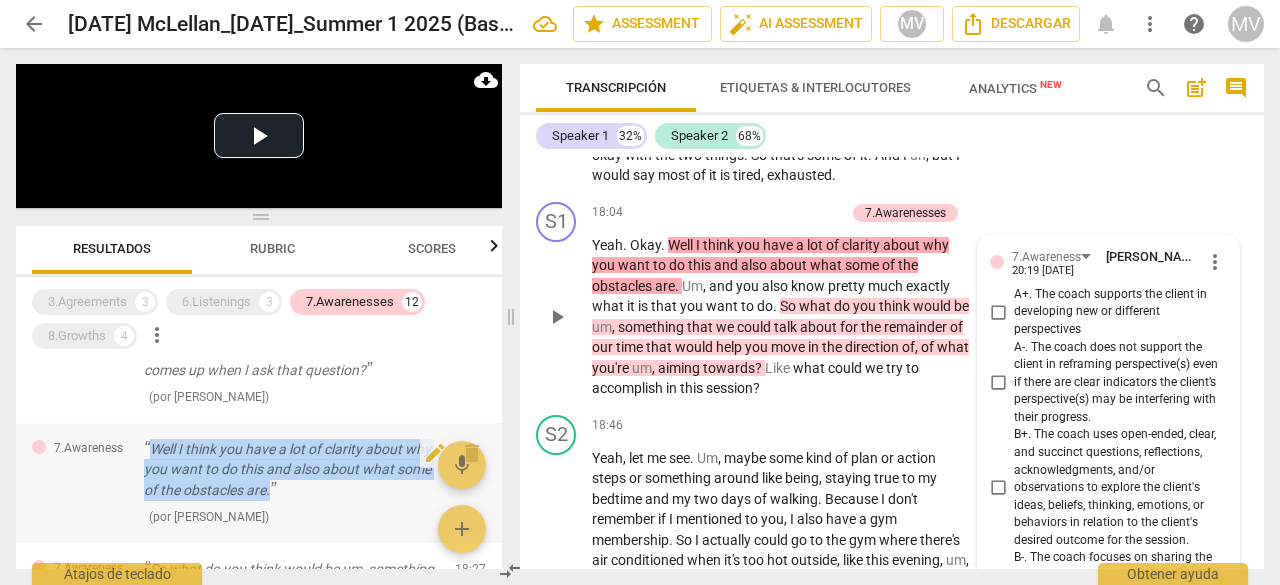 click on "Well I think you have a lot of clarity about why you want to do this and also about what some of the obstacles are." at bounding box center (291, 470) 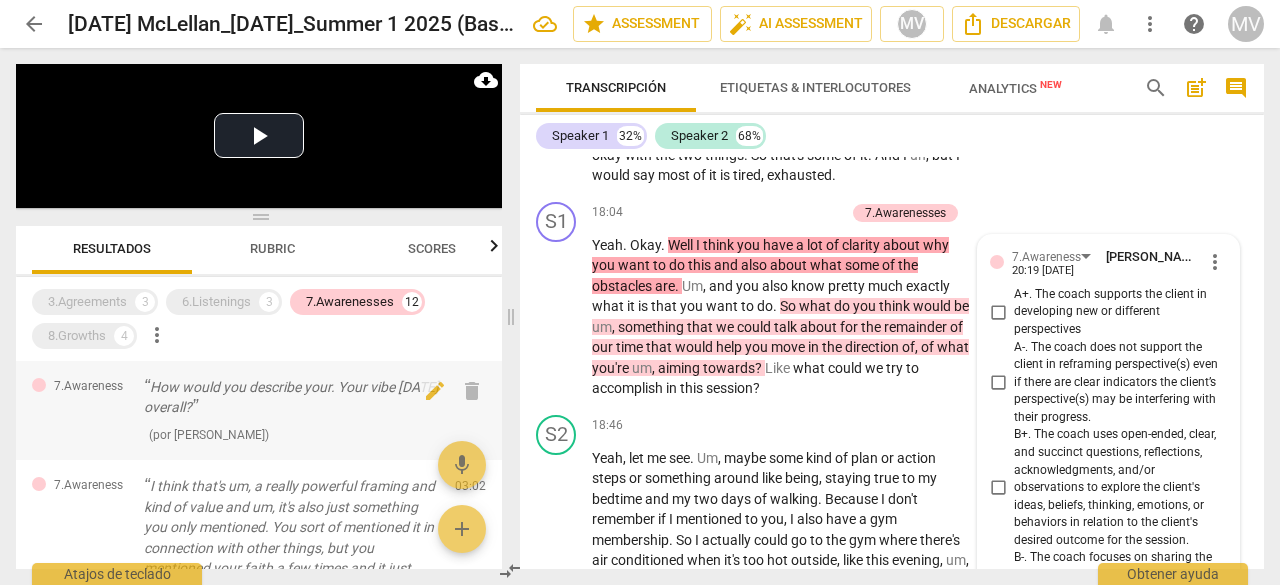 scroll, scrollTop: 100, scrollLeft: 0, axis: vertical 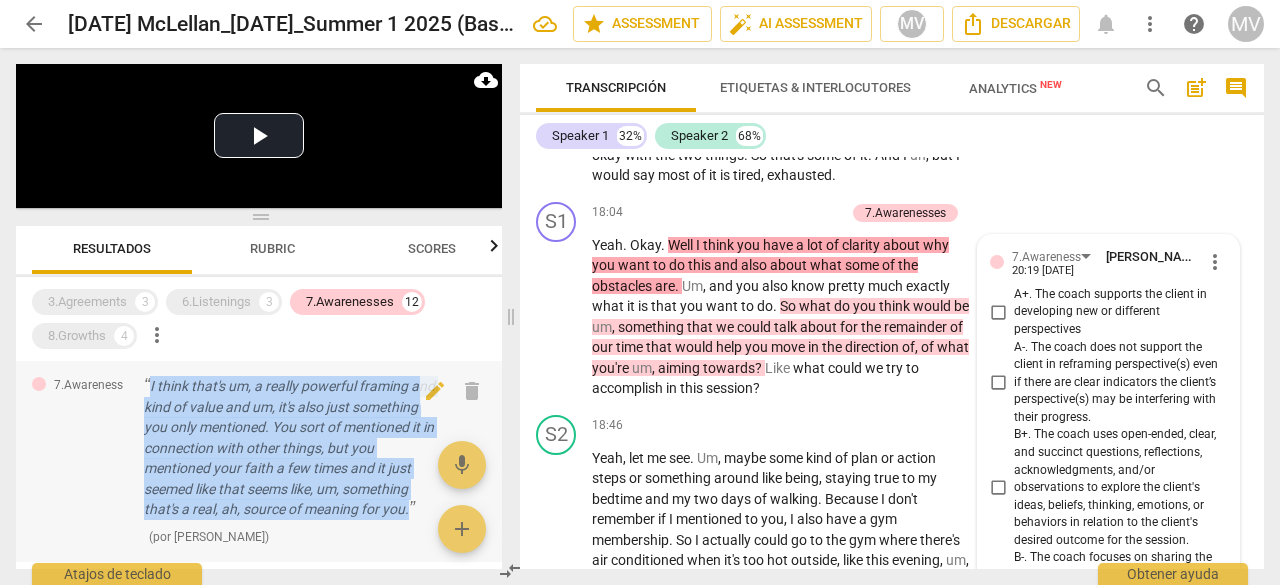 drag, startPoint x: 148, startPoint y: 387, endPoint x: 196, endPoint y: 524, distance: 145.16542 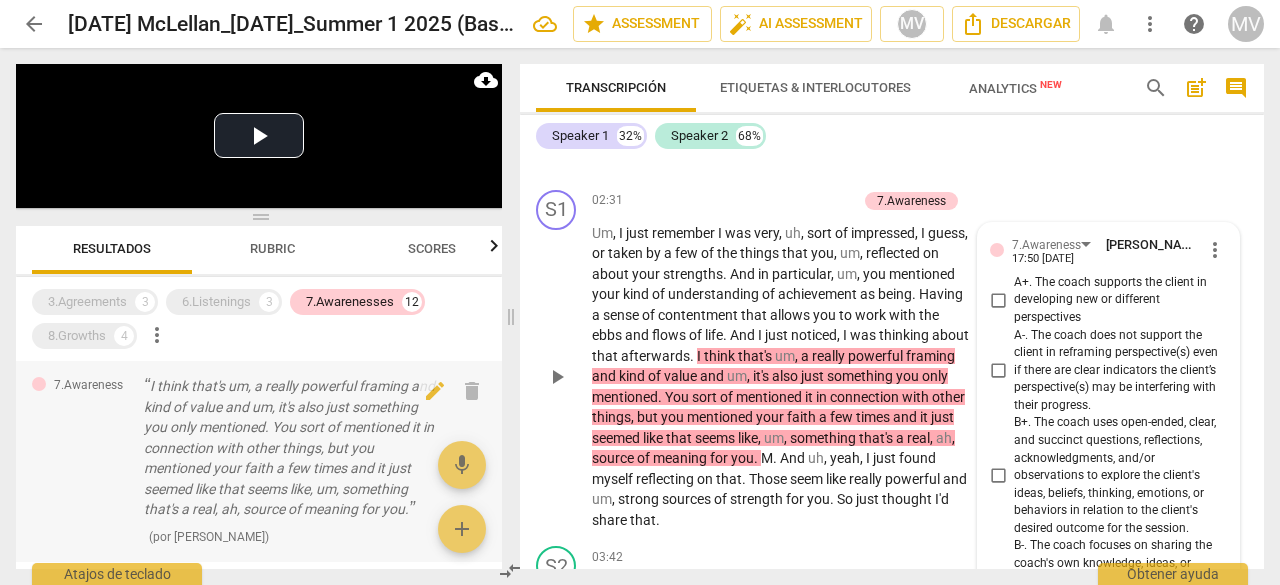 scroll, scrollTop: 1674, scrollLeft: 0, axis: vertical 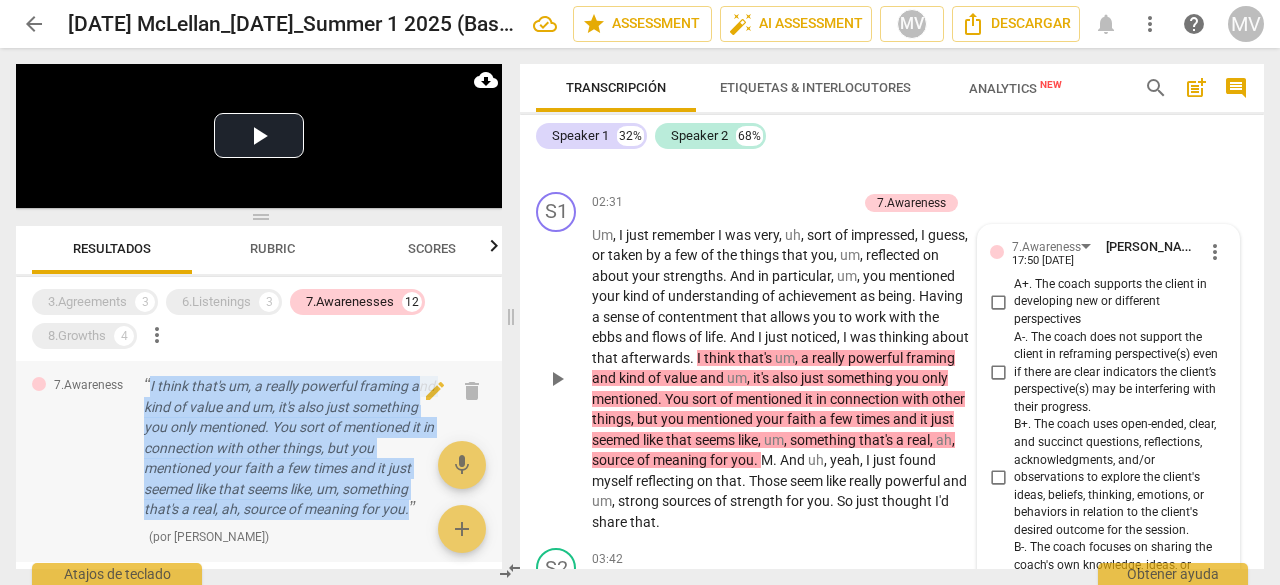 drag, startPoint x: 148, startPoint y: 383, endPoint x: 193, endPoint y: 535, distance: 158.52129 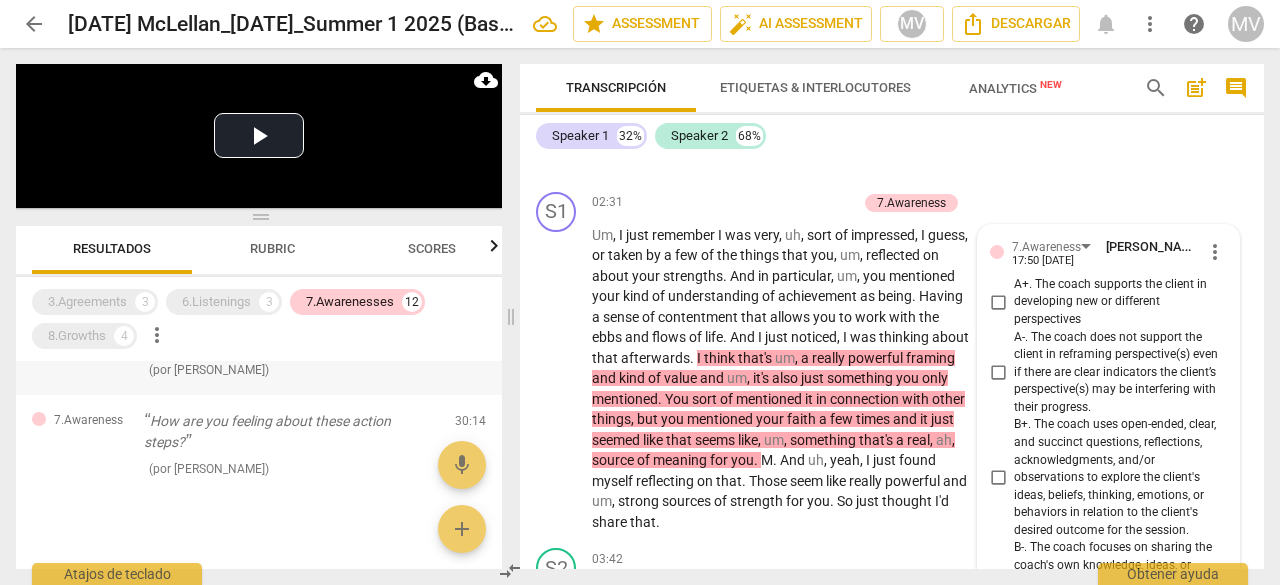 scroll, scrollTop: 1413, scrollLeft: 0, axis: vertical 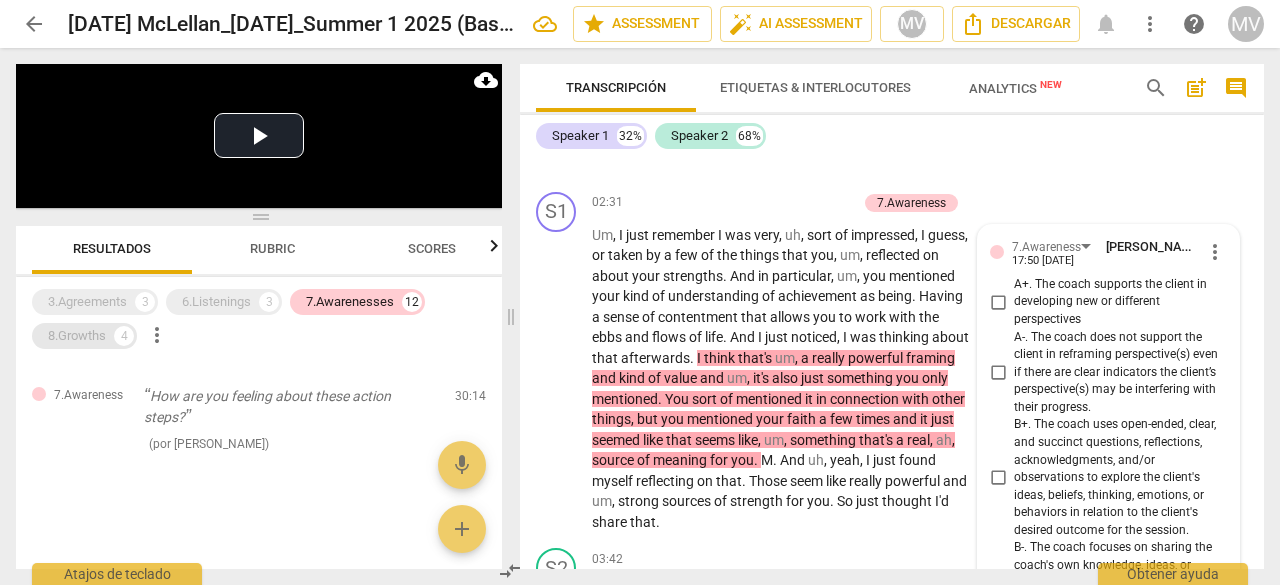 click on "8.Growths" at bounding box center (77, 336) 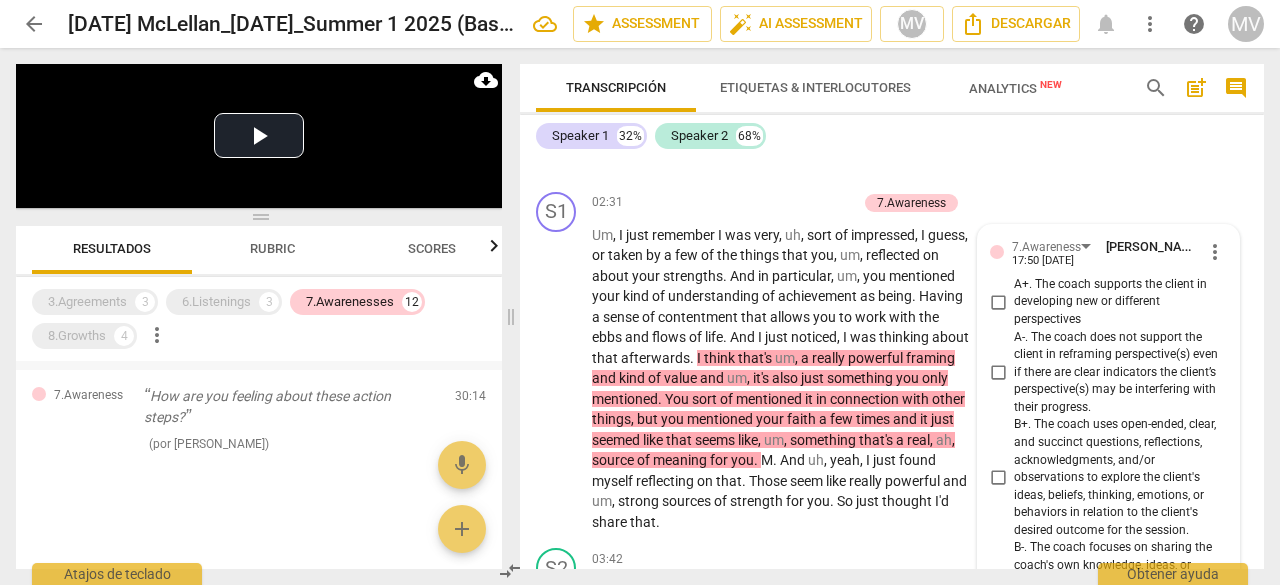 scroll, scrollTop: 1852, scrollLeft: 0, axis: vertical 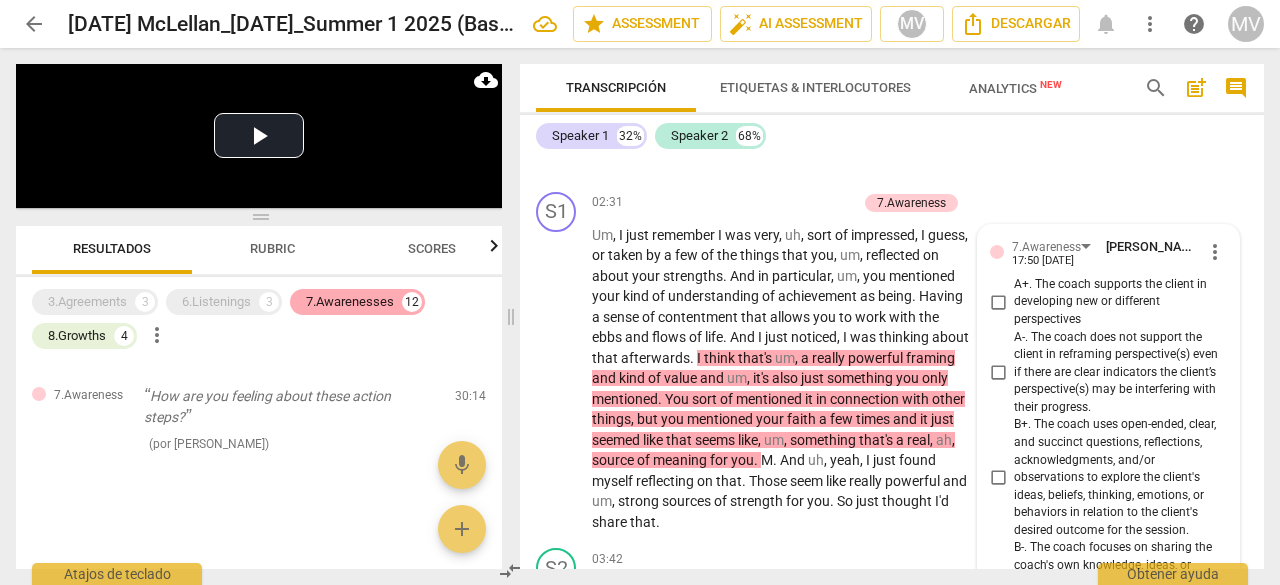 click on "7.Awarenesses" at bounding box center (350, 302) 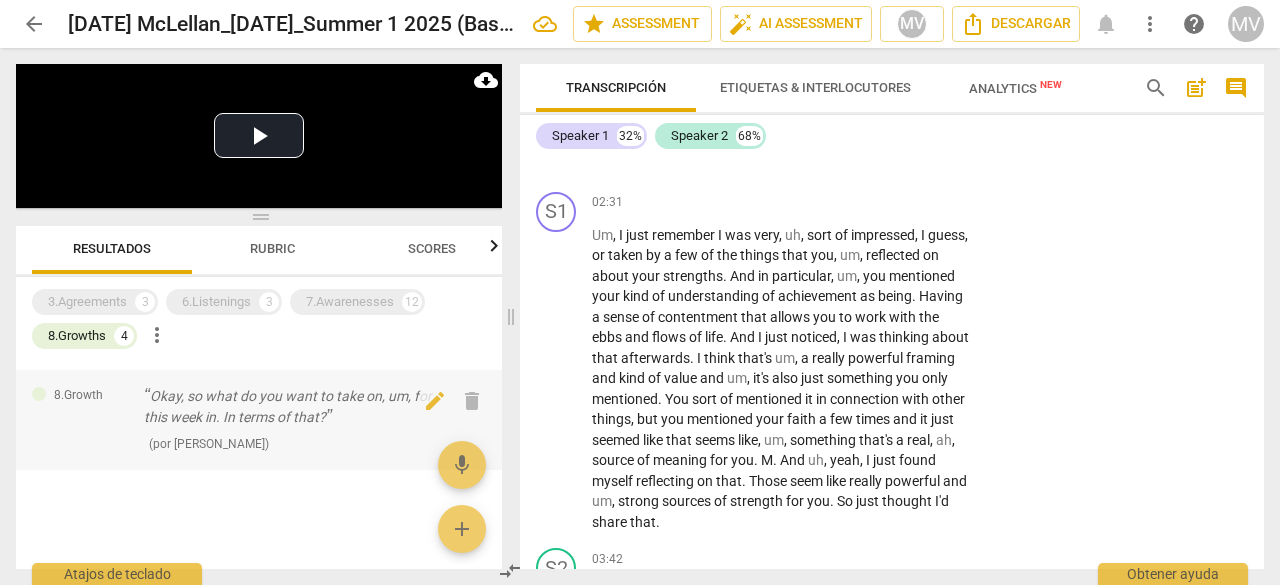 scroll, scrollTop: 330, scrollLeft: 0, axis: vertical 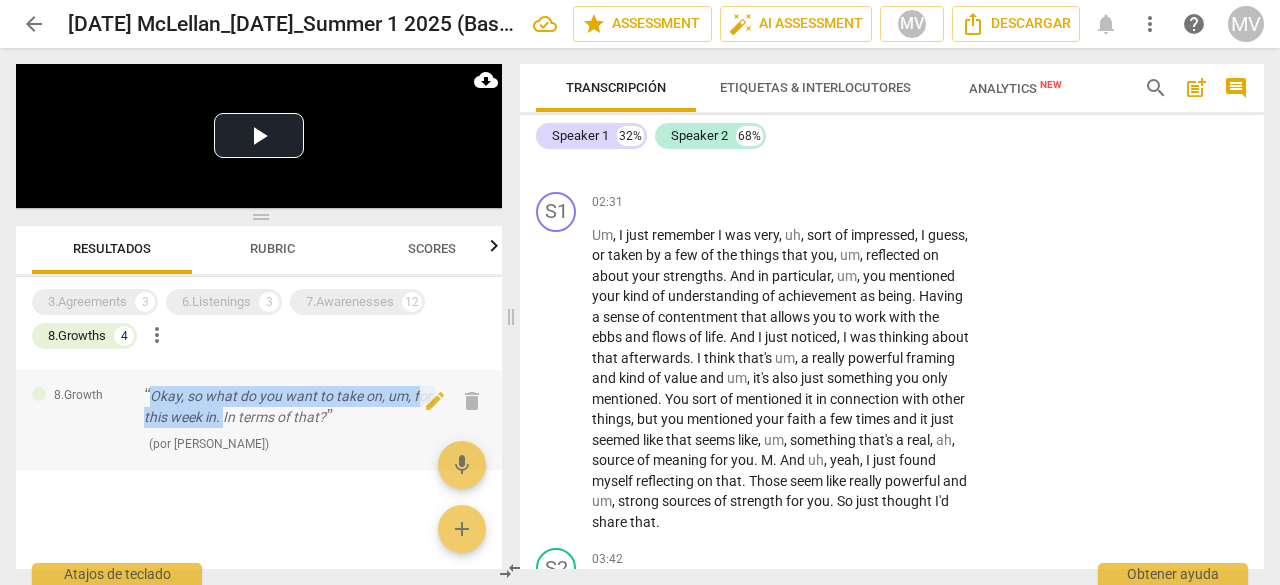 drag, startPoint x: 148, startPoint y: 393, endPoint x: 224, endPoint y: 421, distance: 80.99383 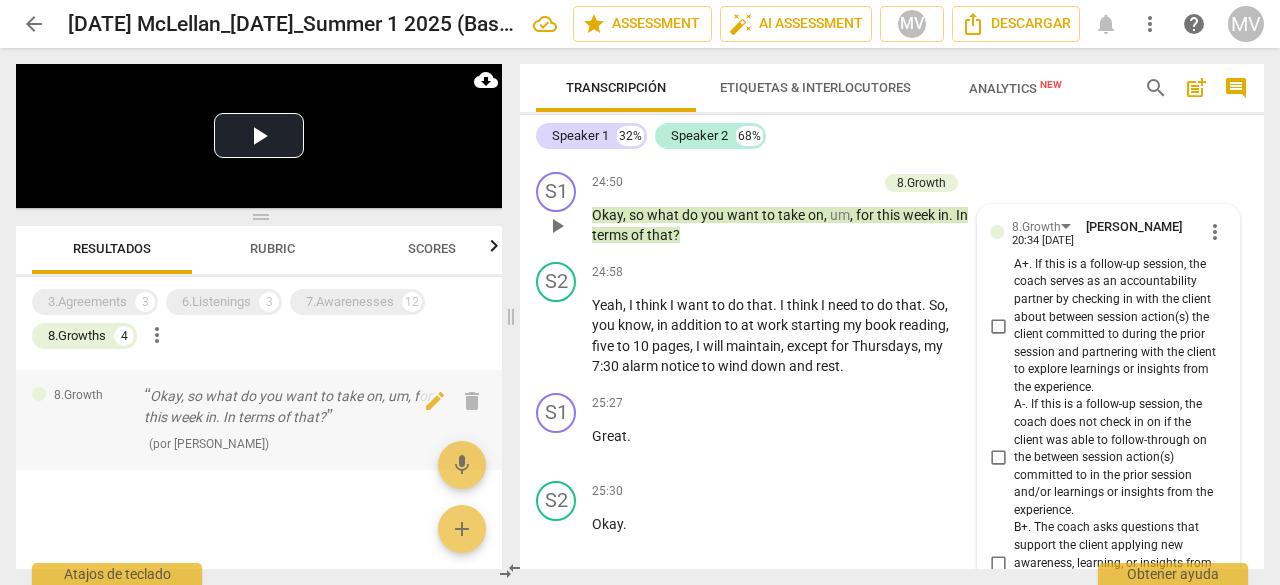 scroll, scrollTop: 10713, scrollLeft: 0, axis: vertical 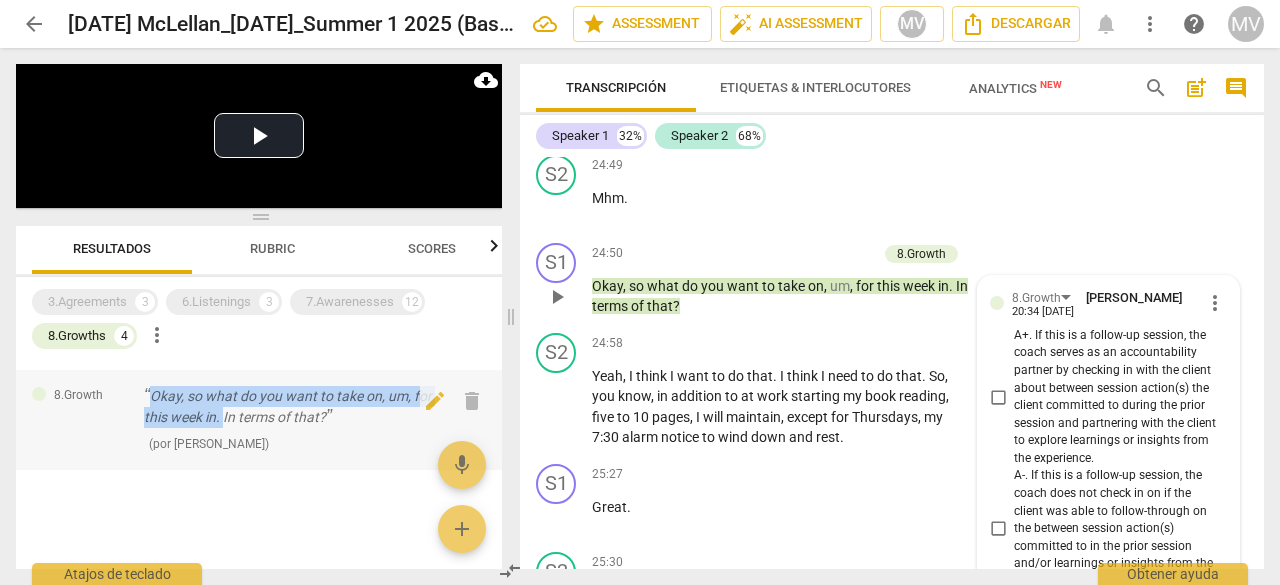 drag, startPoint x: 152, startPoint y: 397, endPoint x: 223, endPoint y: 416, distance: 73.4983 